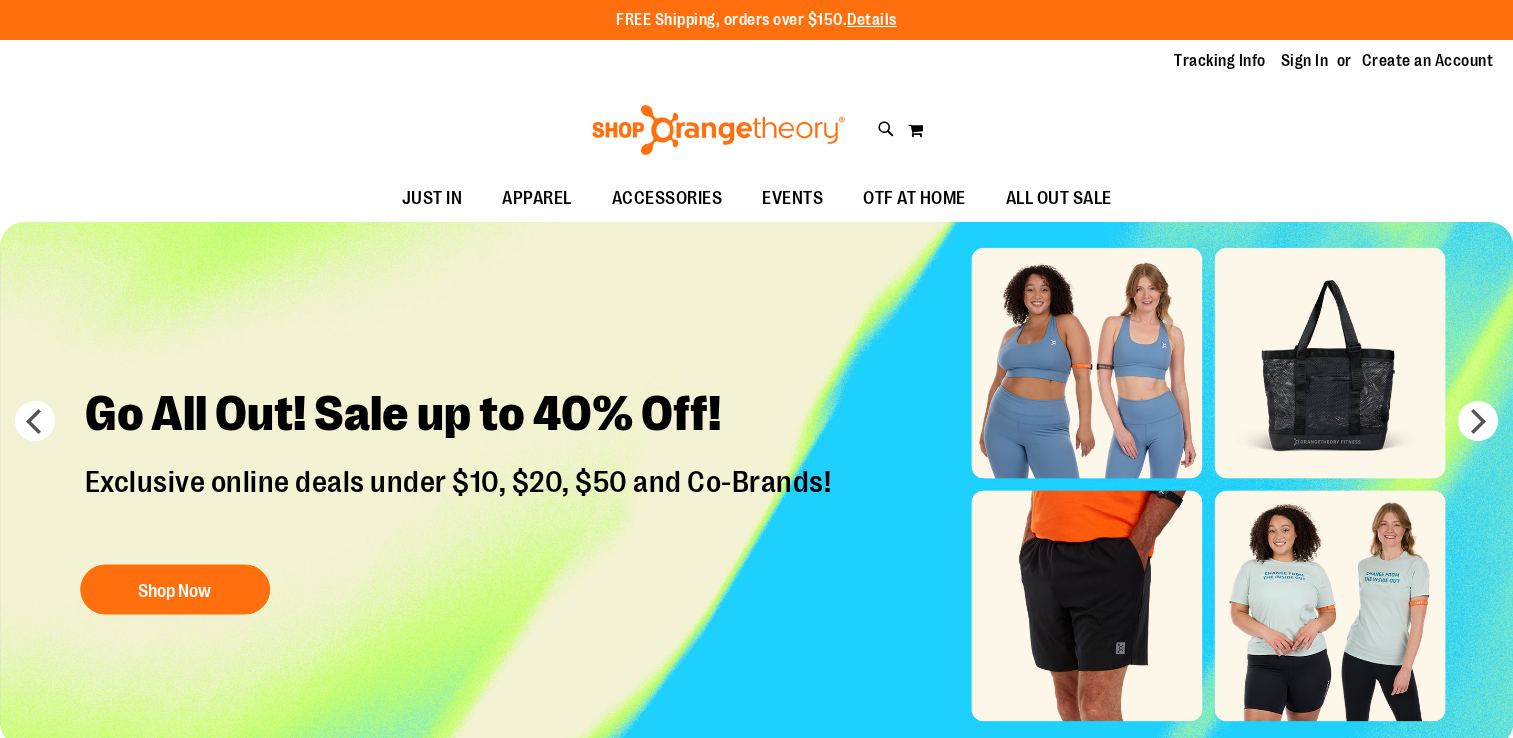 scroll, scrollTop: 0, scrollLeft: 0, axis: both 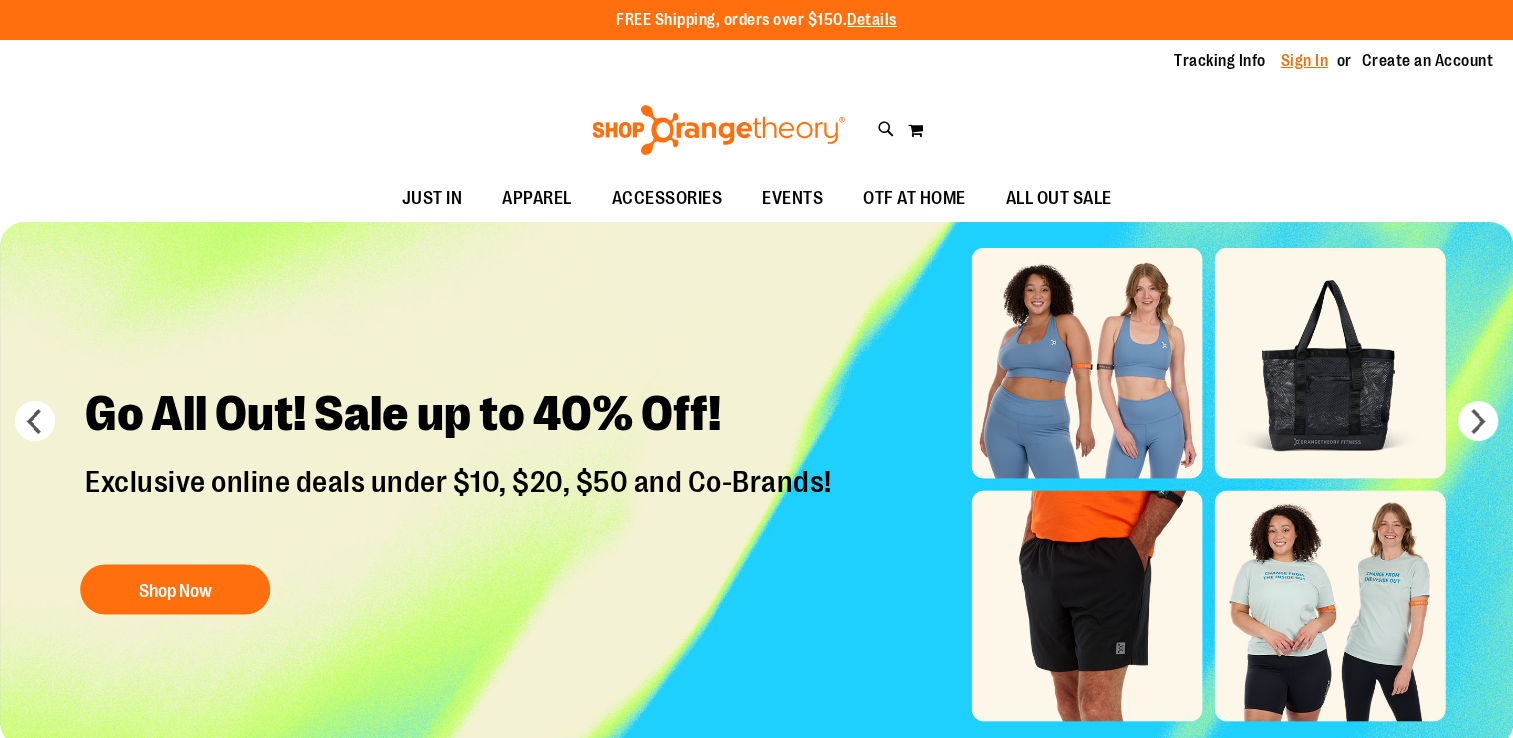click on "Sign In" at bounding box center (1305, 61) 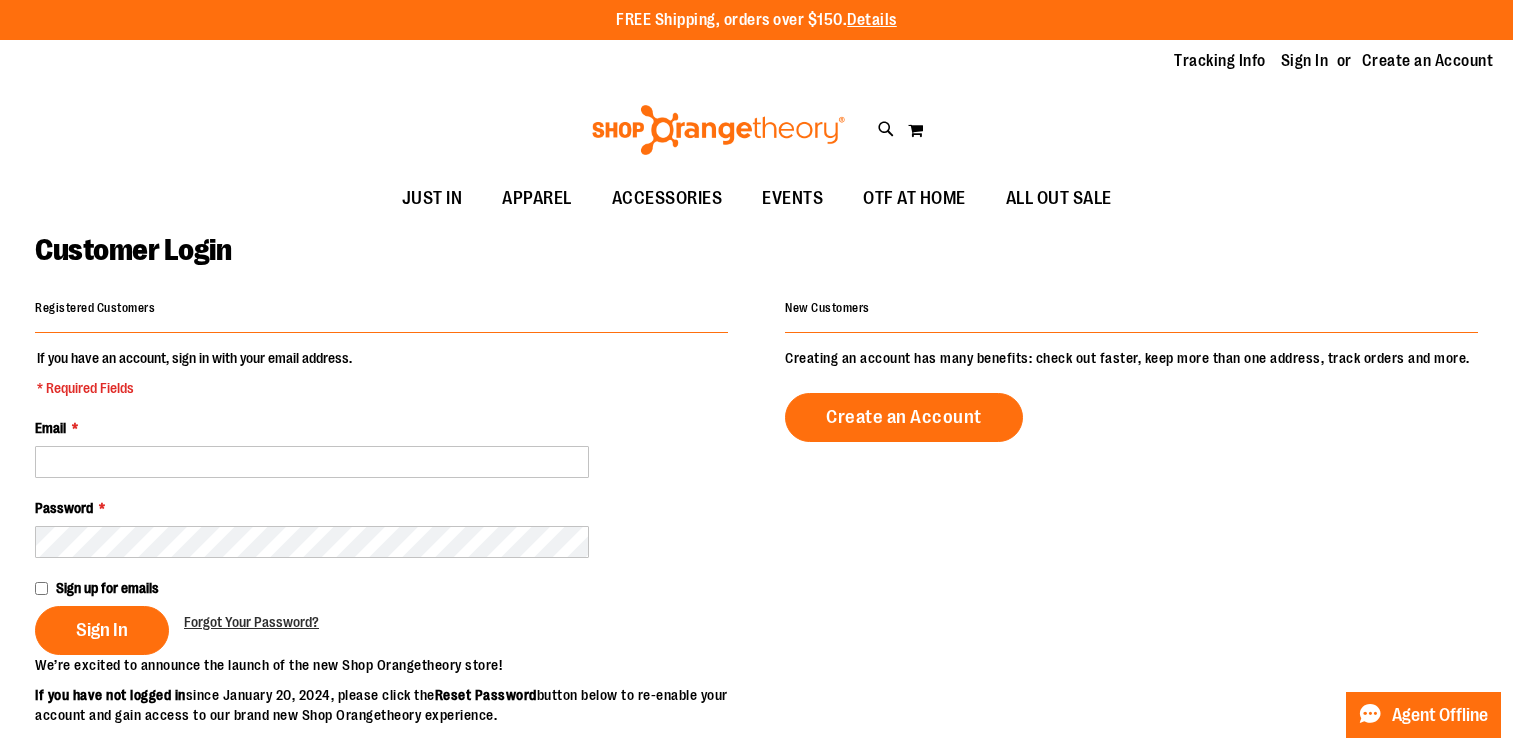 scroll, scrollTop: 0, scrollLeft: 0, axis: both 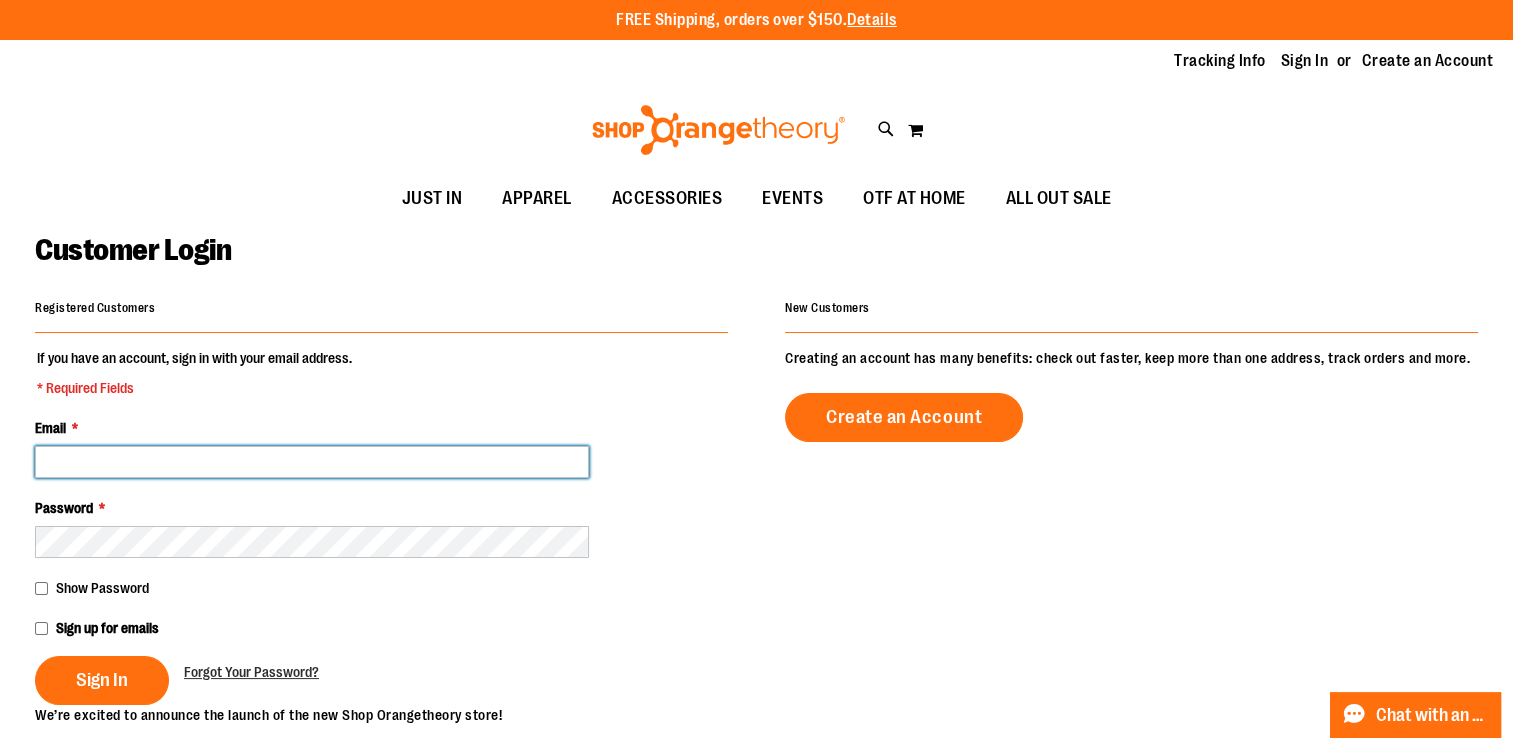 click on "Email *" at bounding box center (312, 462) 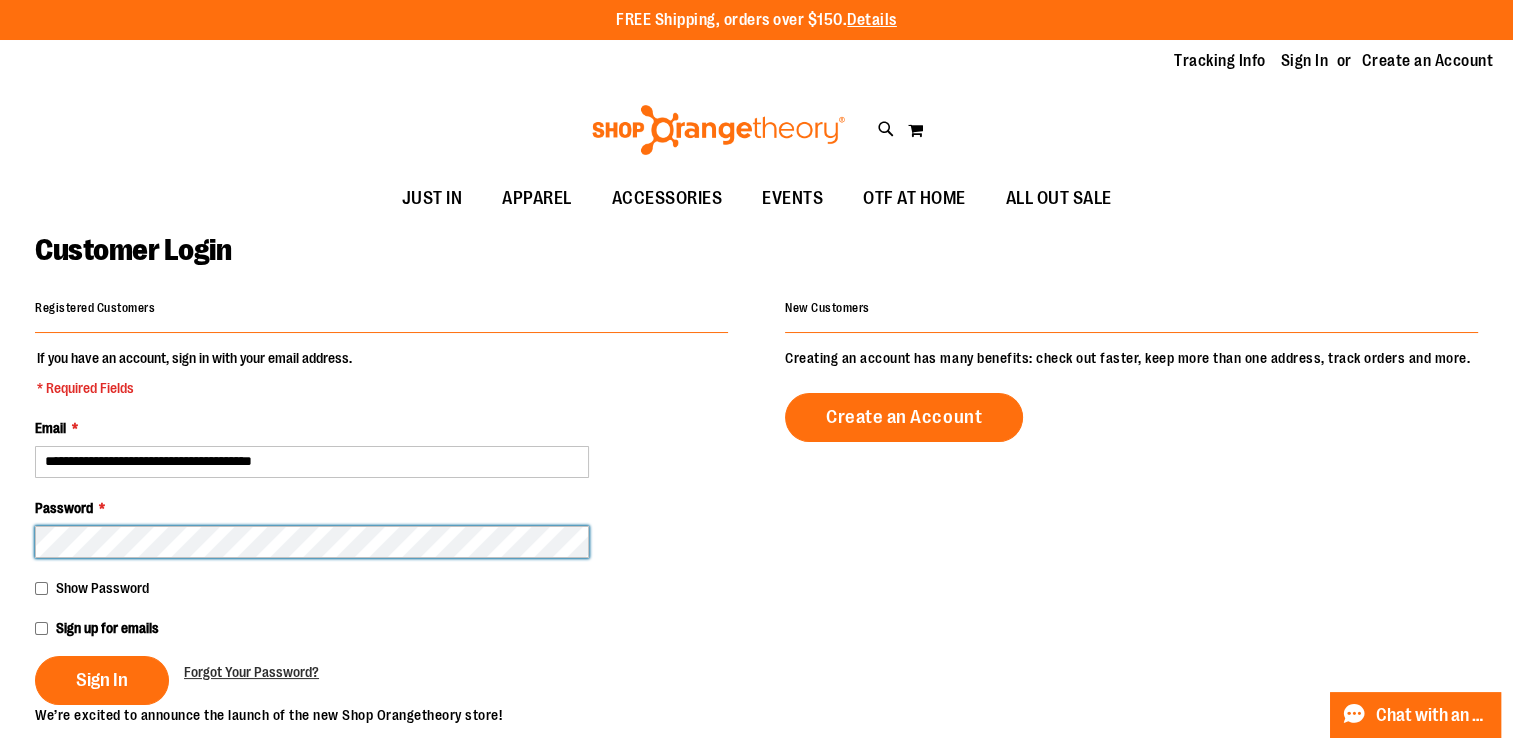 click on "Sign In" at bounding box center (102, 680) 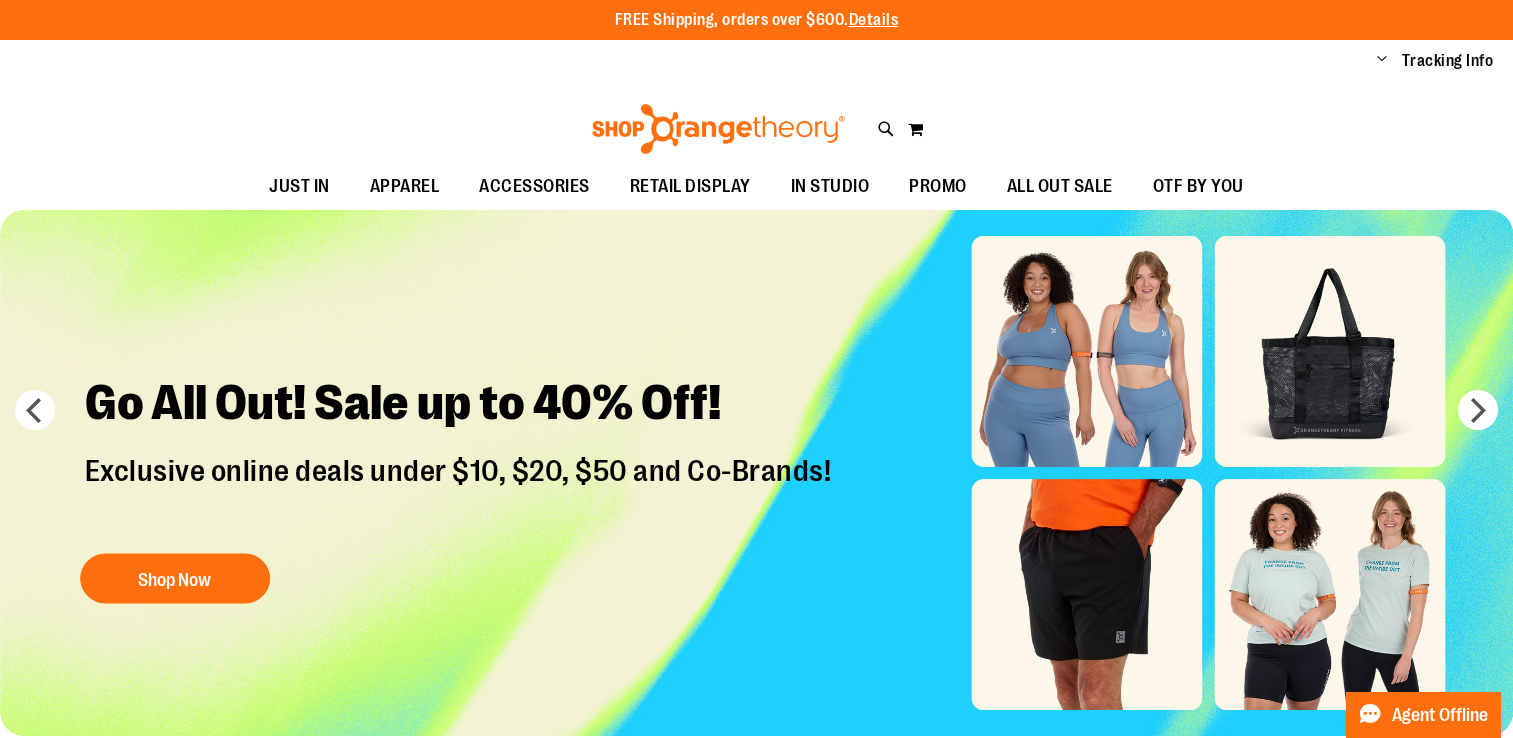 scroll, scrollTop: 0, scrollLeft: 0, axis: both 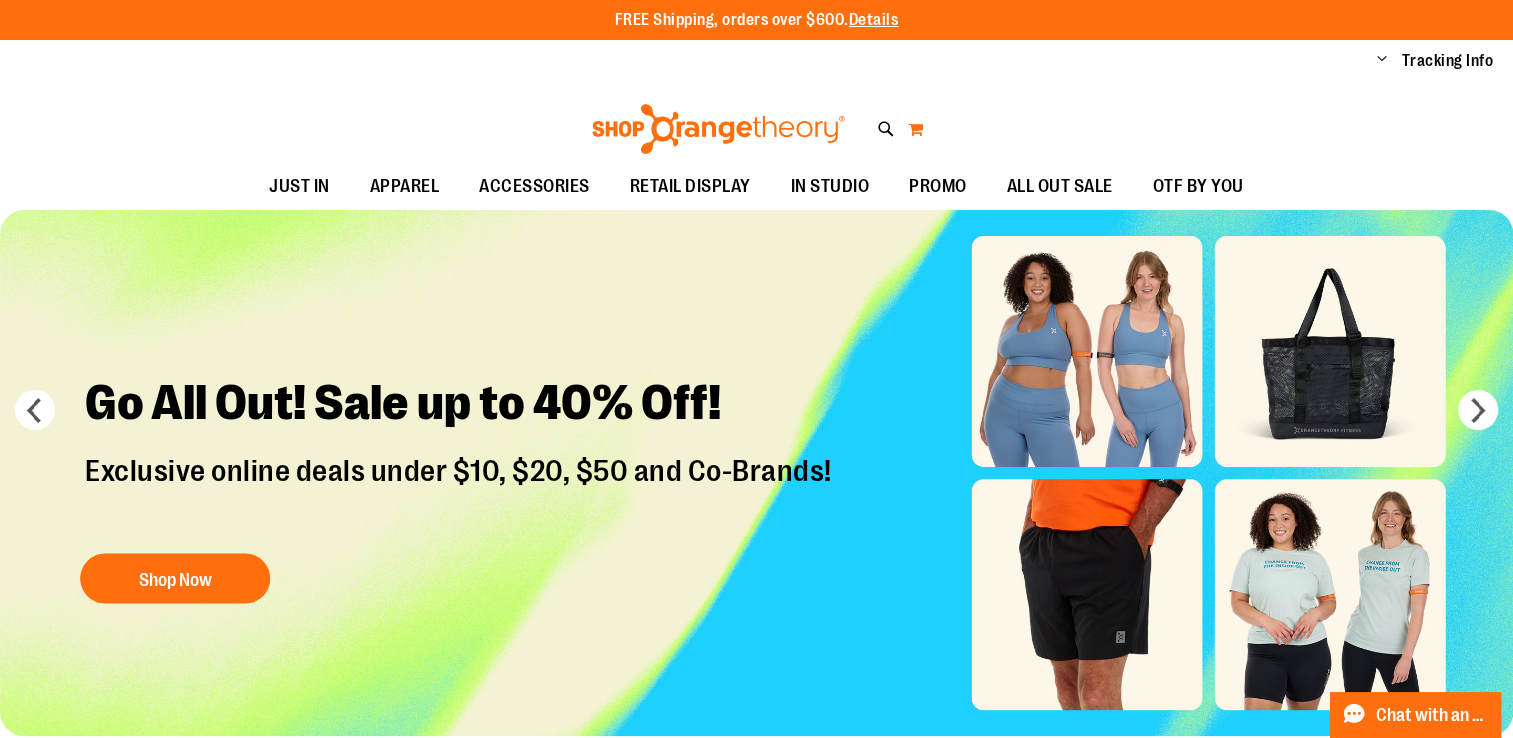 click on "My Cart" at bounding box center [915, 129] 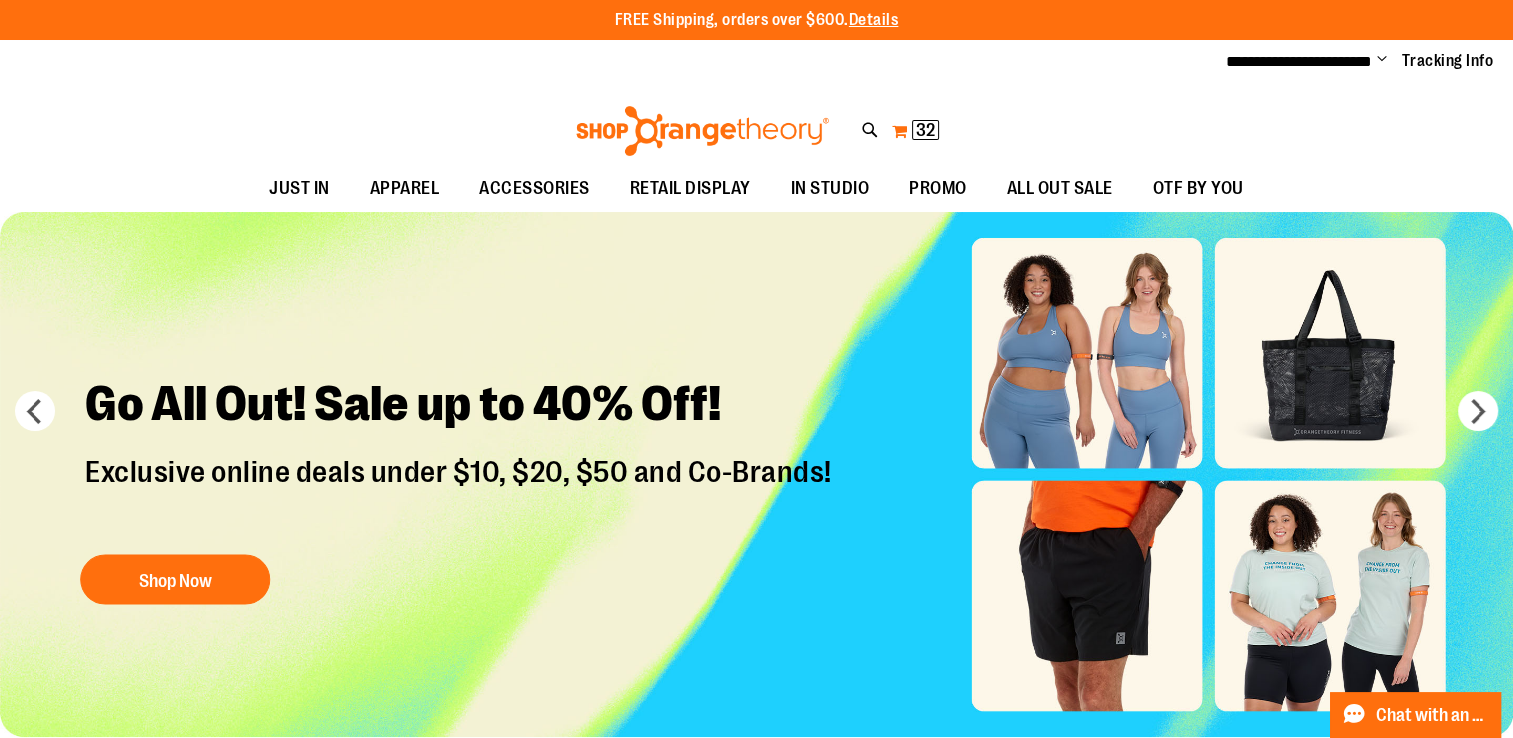 click on "32" at bounding box center (925, 130) 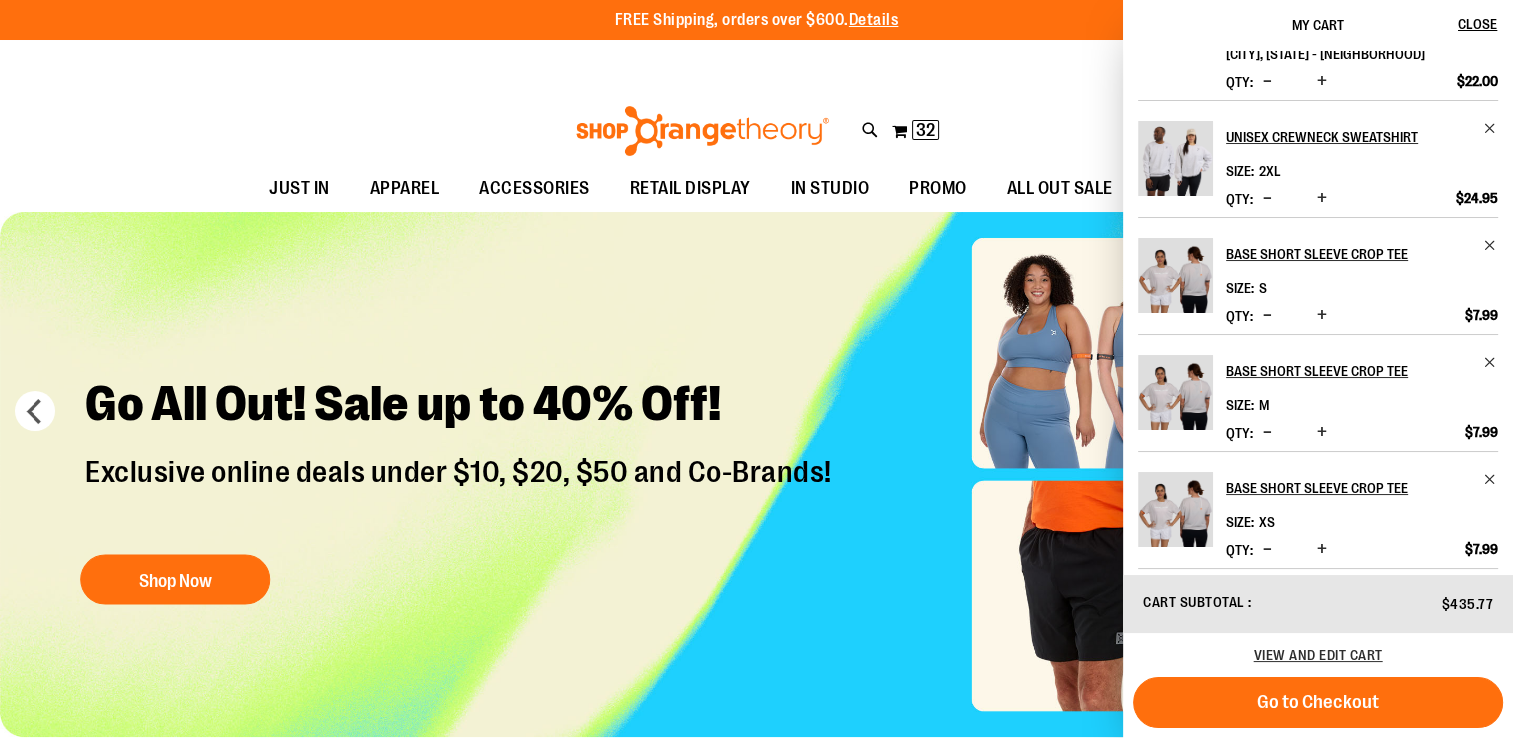scroll, scrollTop: 1089, scrollLeft: 0, axis: vertical 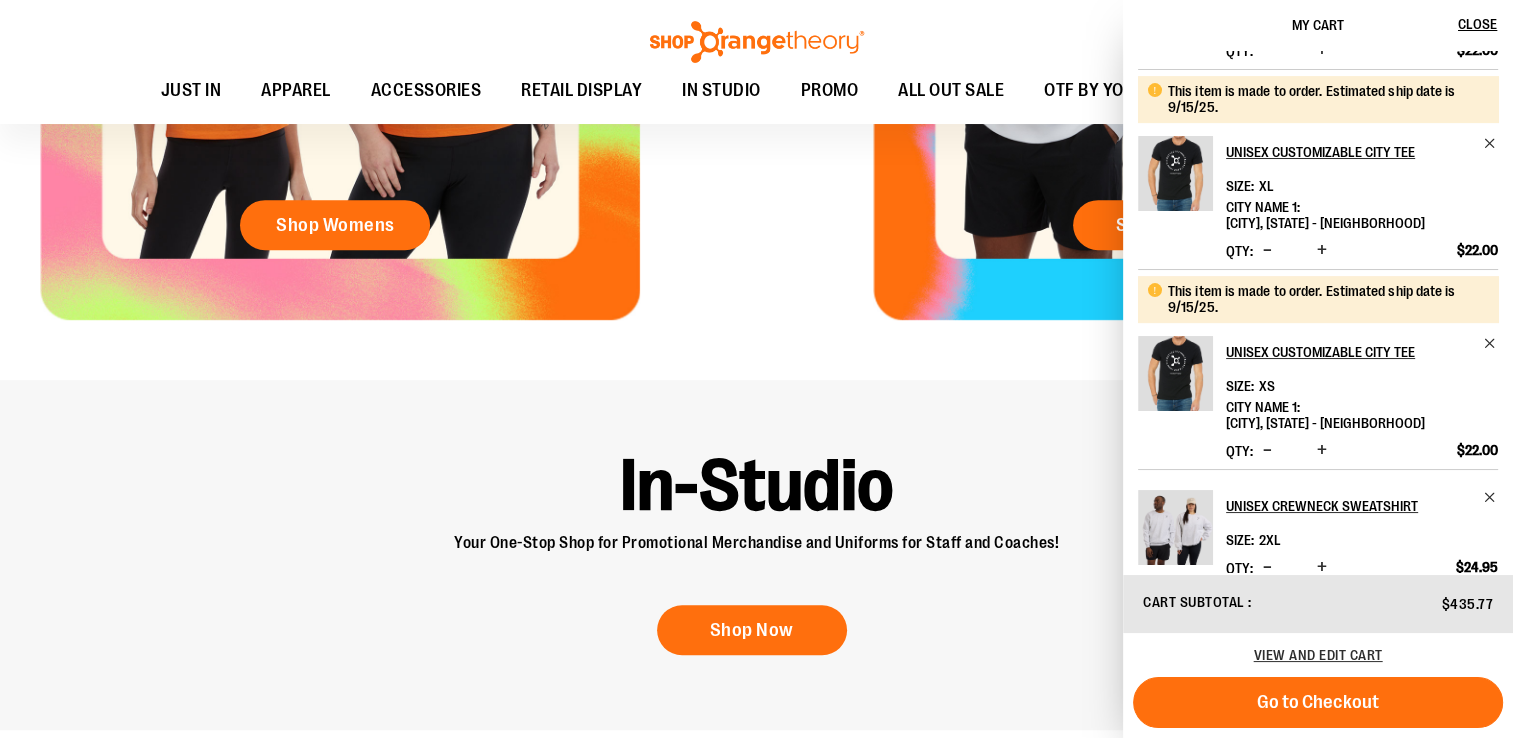 click on "Shop Womens Shop Unisex" at bounding box center [756, 20] 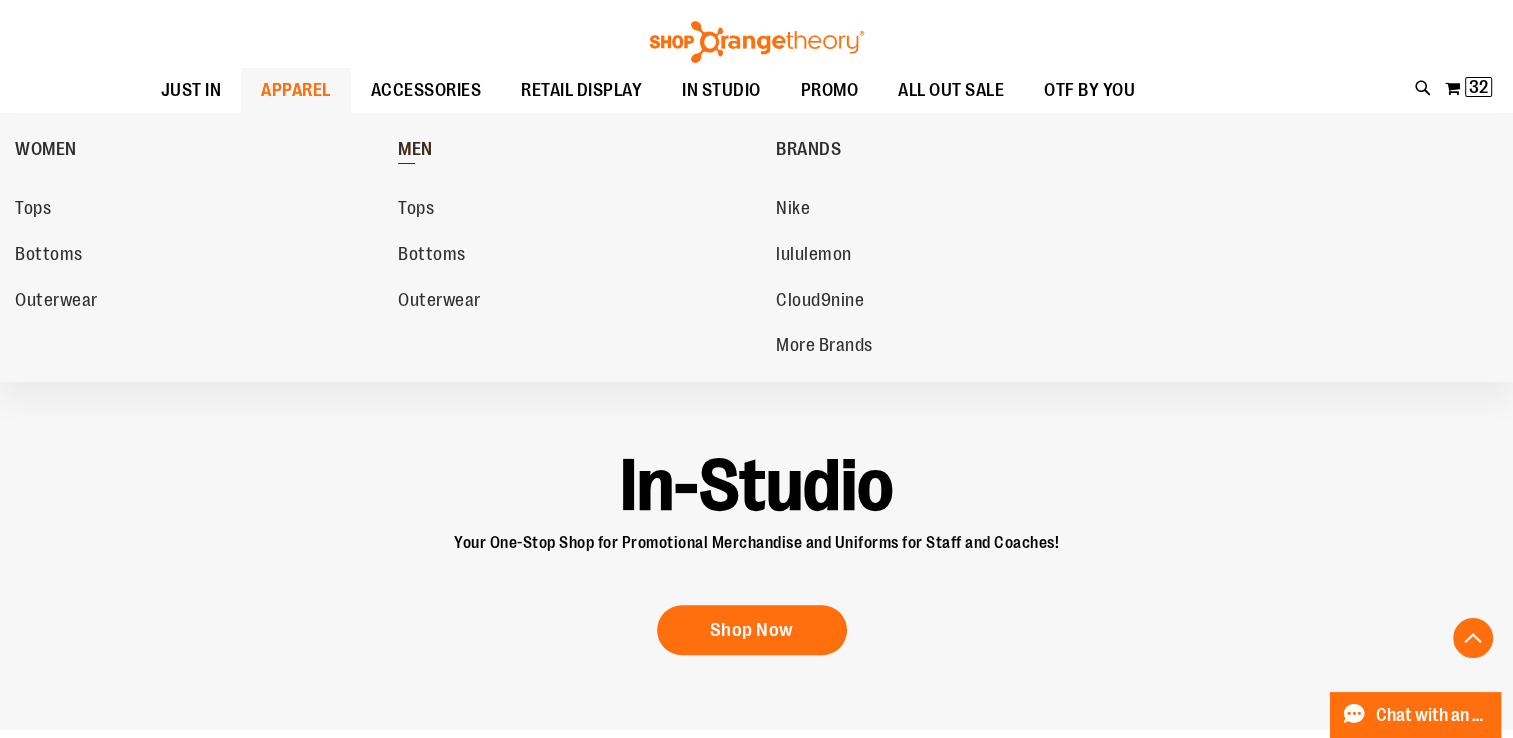 click on "MEN" at bounding box center [415, 151] 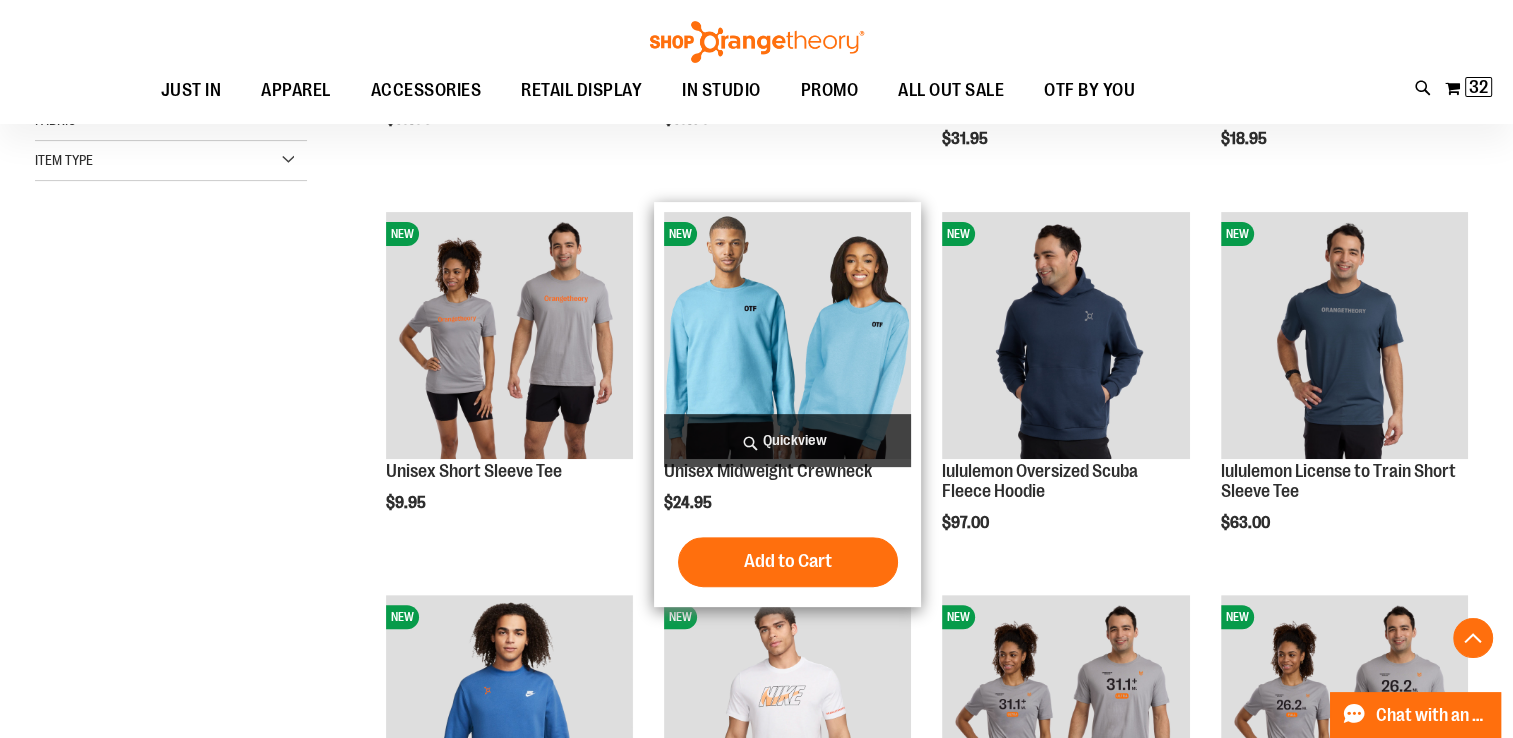 scroll, scrollTop: 600, scrollLeft: 0, axis: vertical 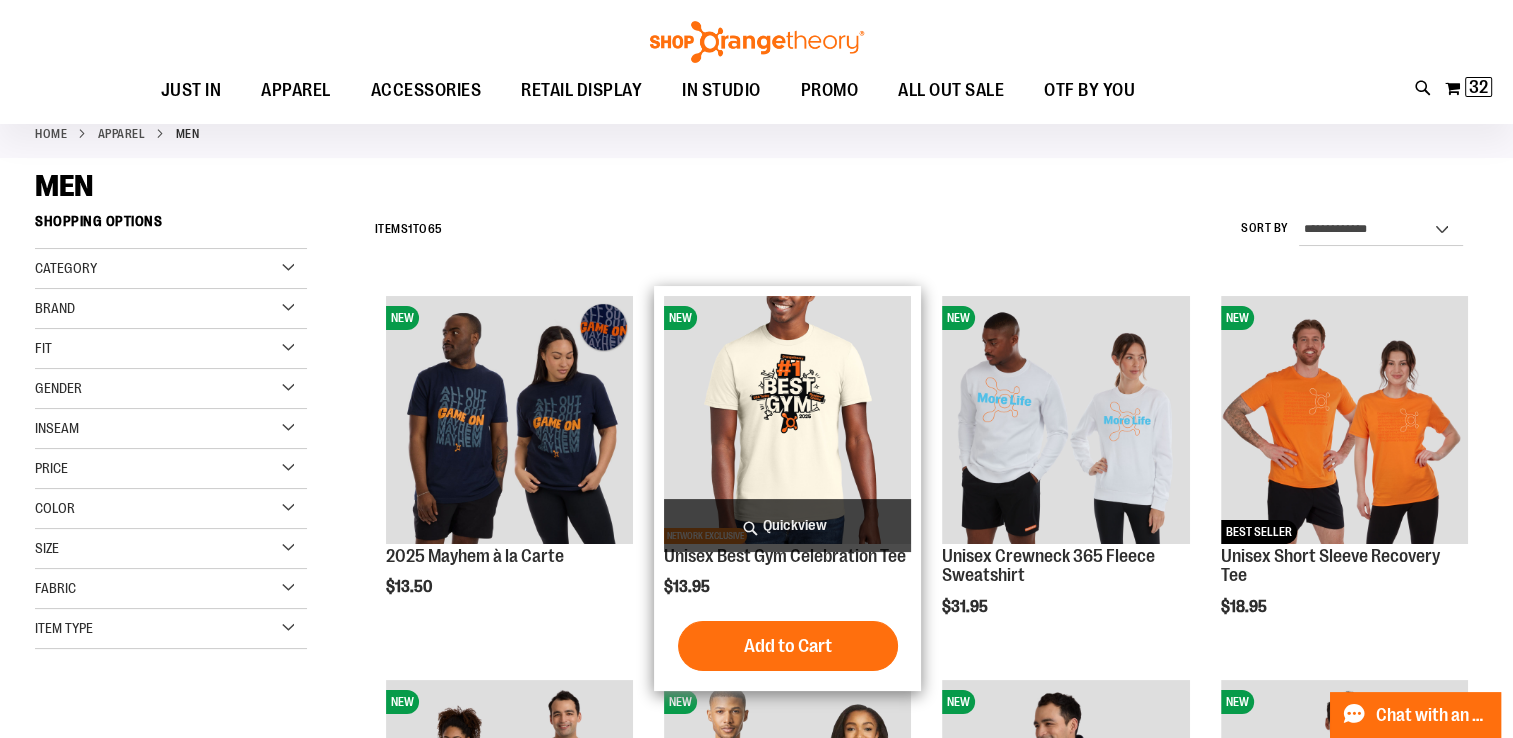 click at bounding box center (787, 419) 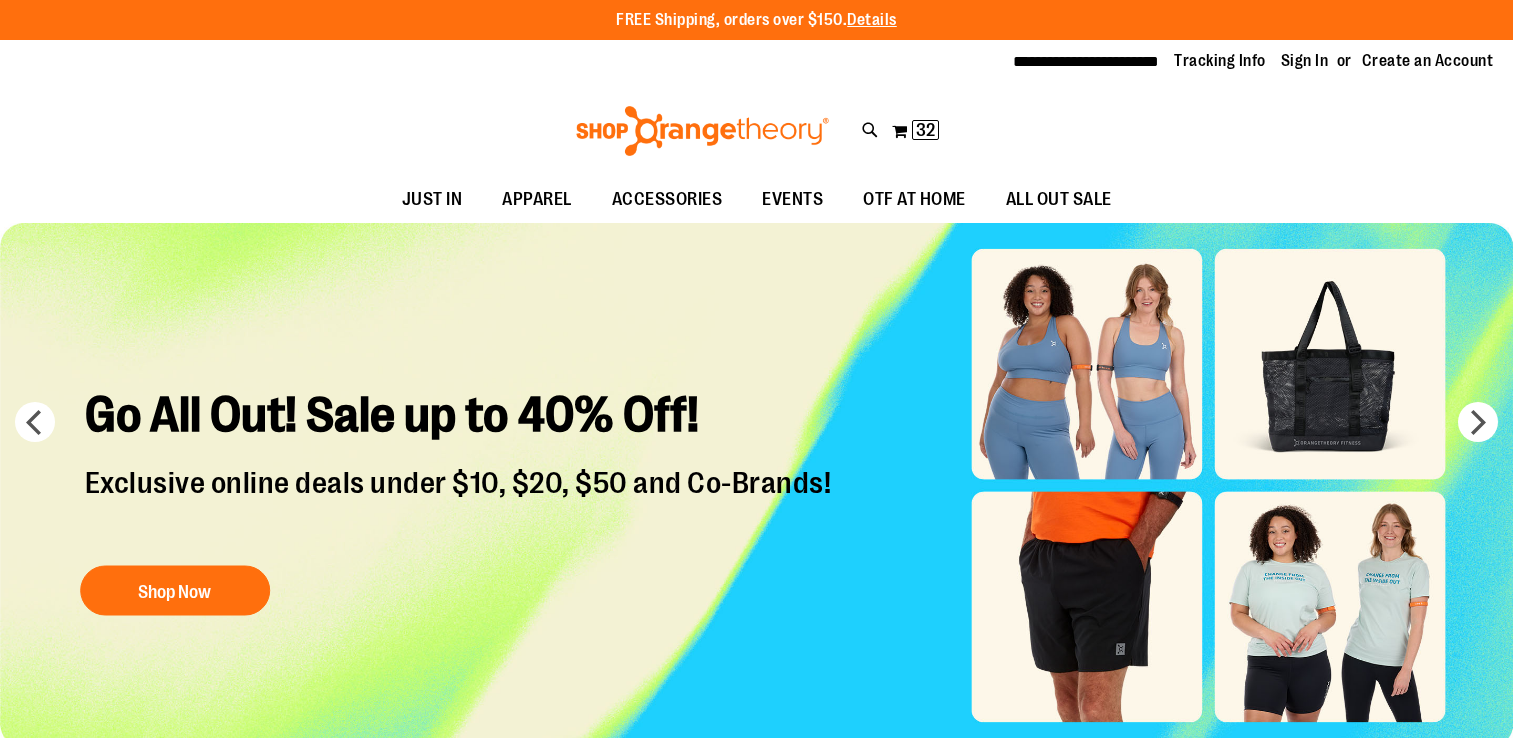 scroll, scrollTop: 0, scrollLeft: 0, axis: both 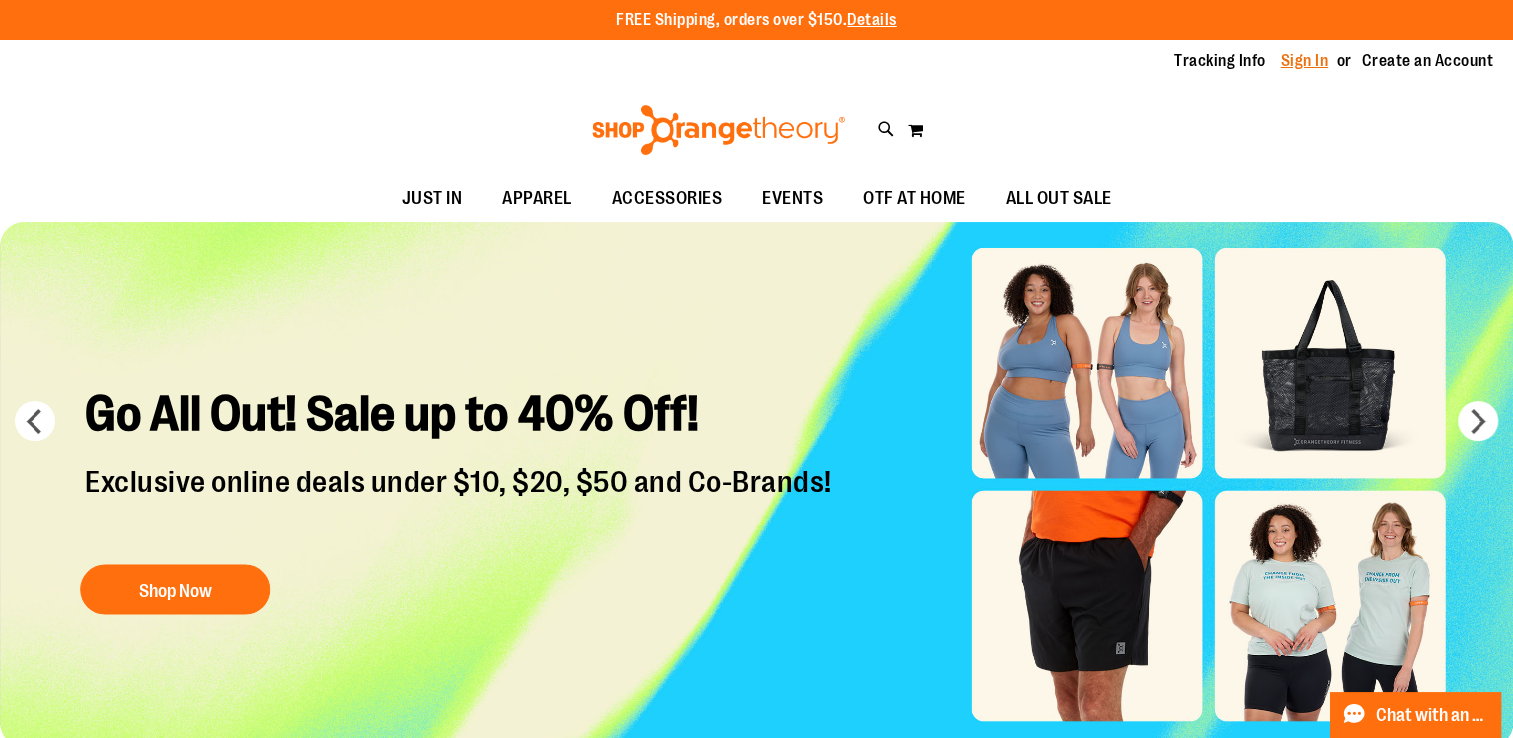 click on "Sign In" at bounding box center [1305, 61] 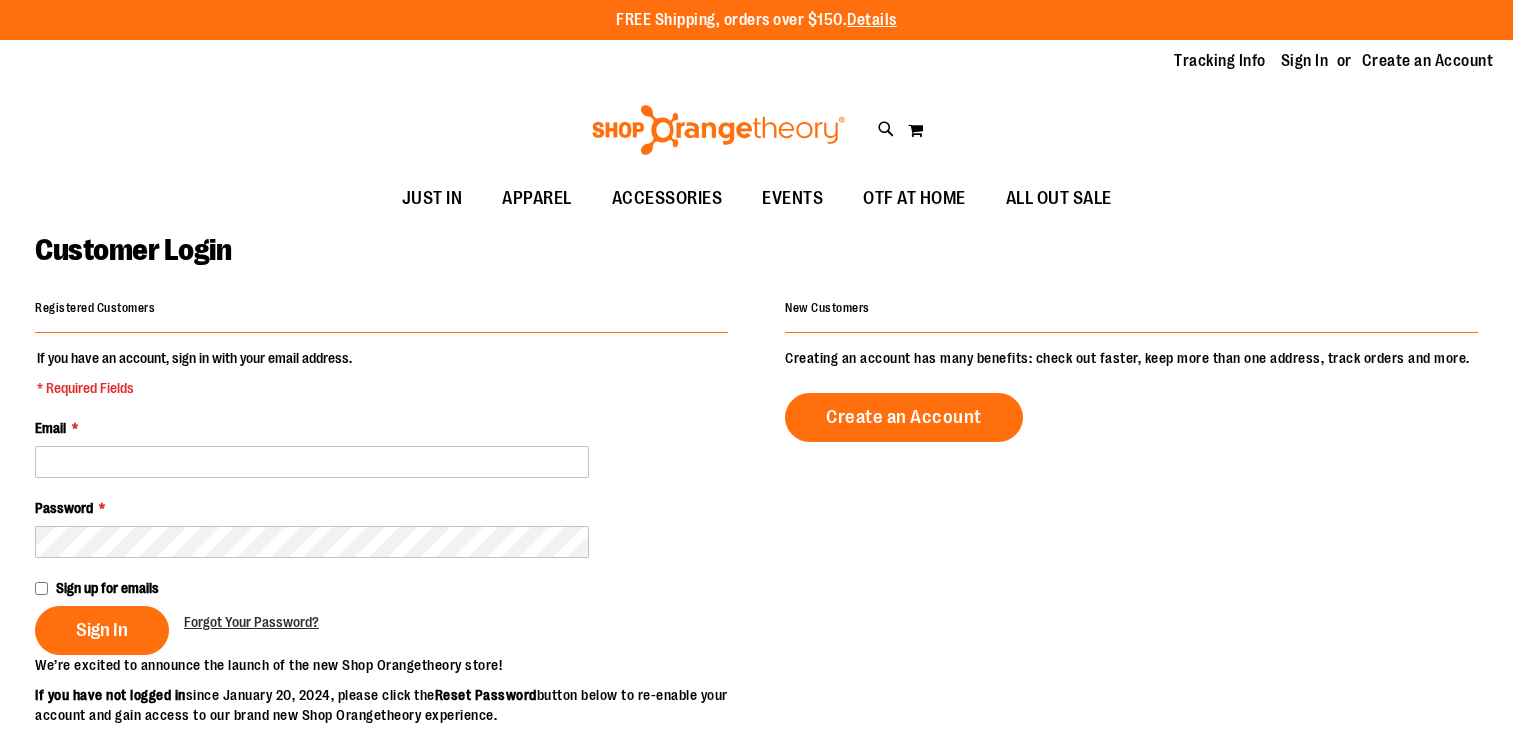 scroll, scrollTop: 0, scrollLeft: 0, axis: both 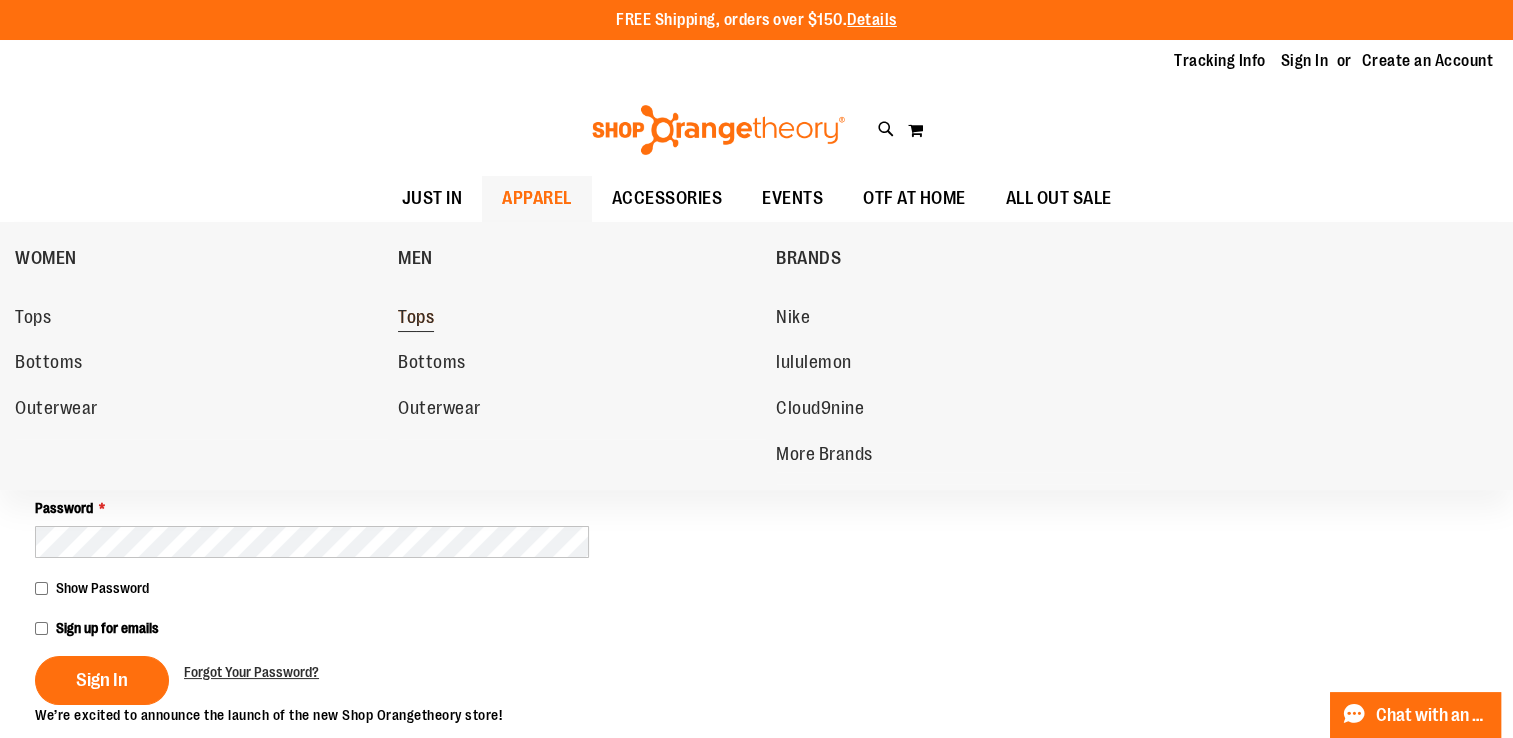 click on "Tops" at bounding box center [416, 319] 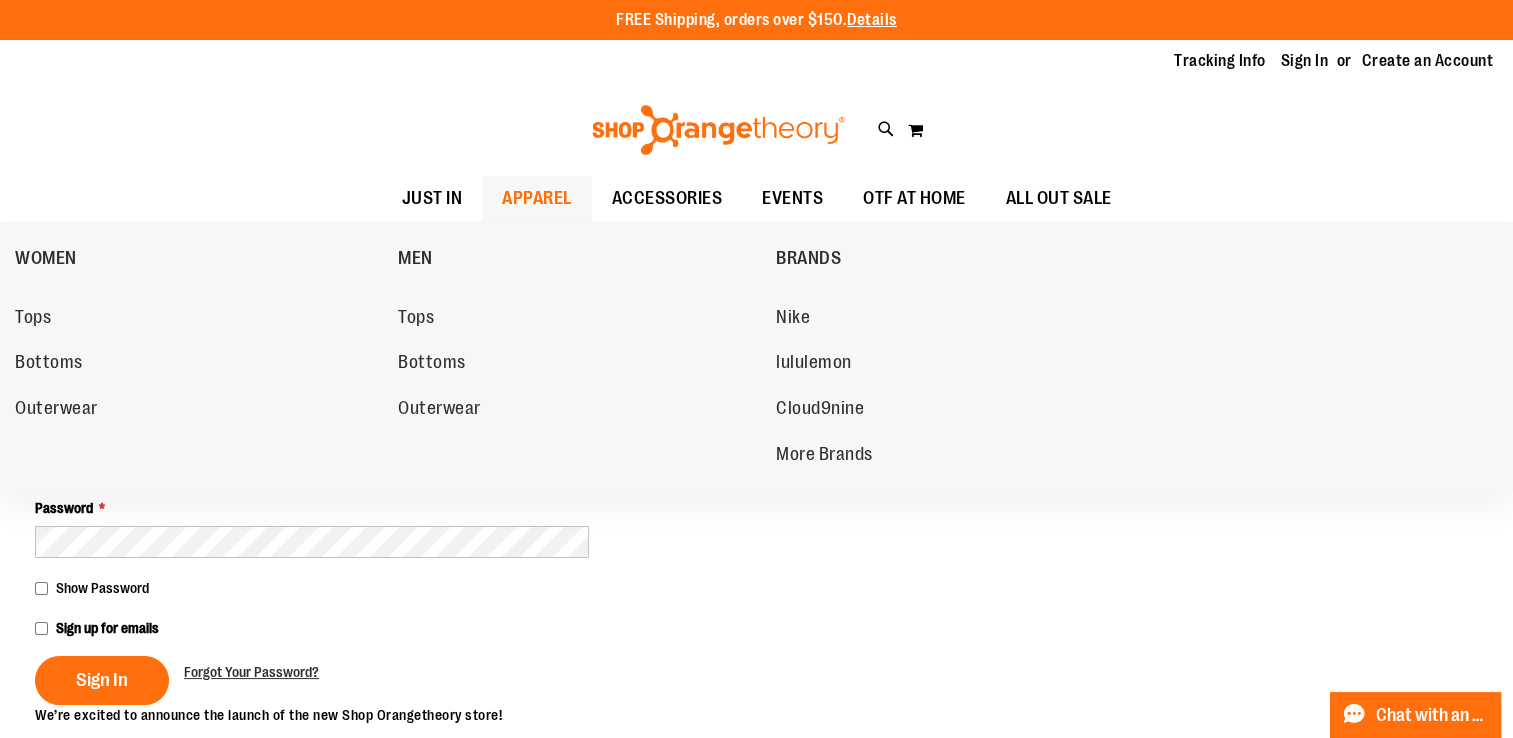 click on "APPAREL" at bounding box center [537, 198] 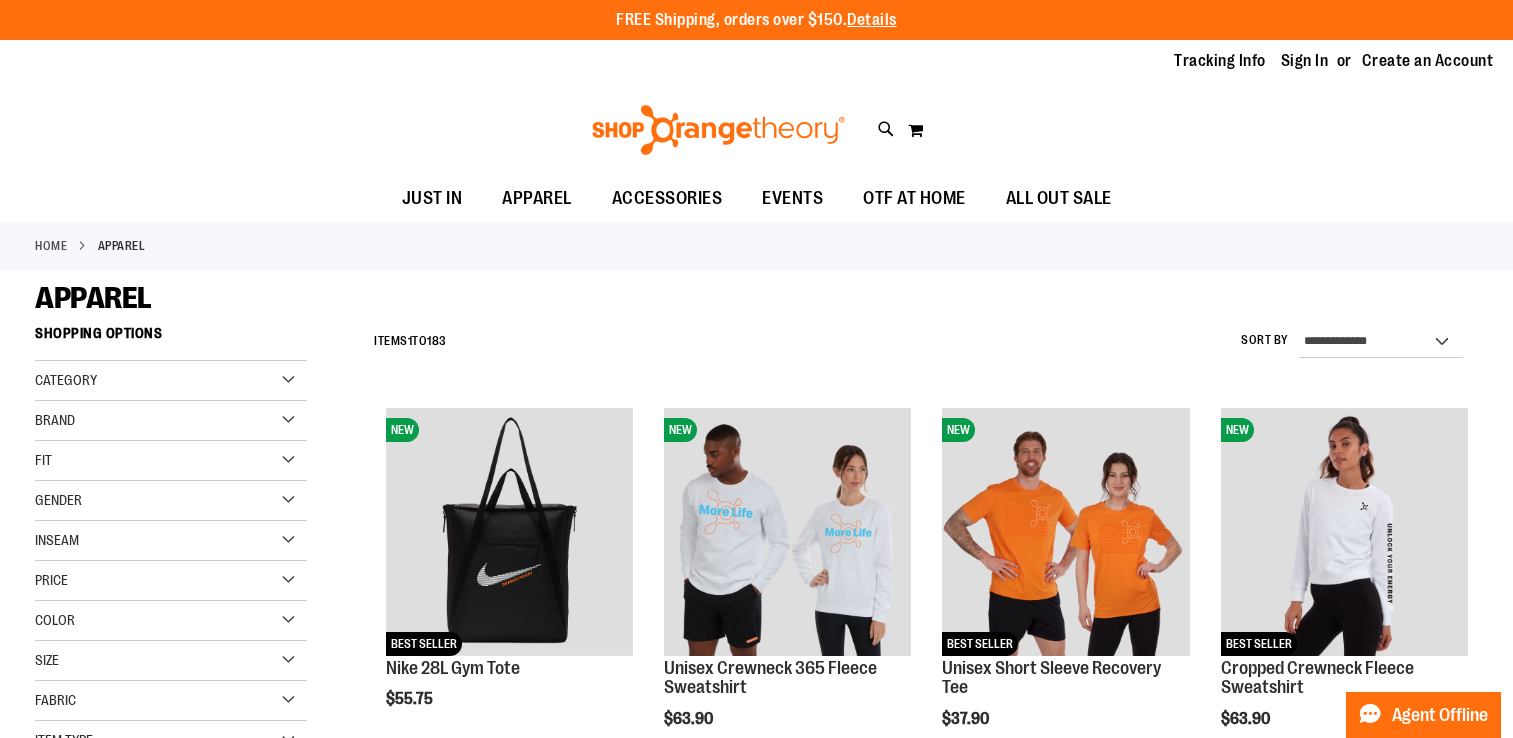 scroll, scrollTop: 0, scrollLeft: 0, axis: both 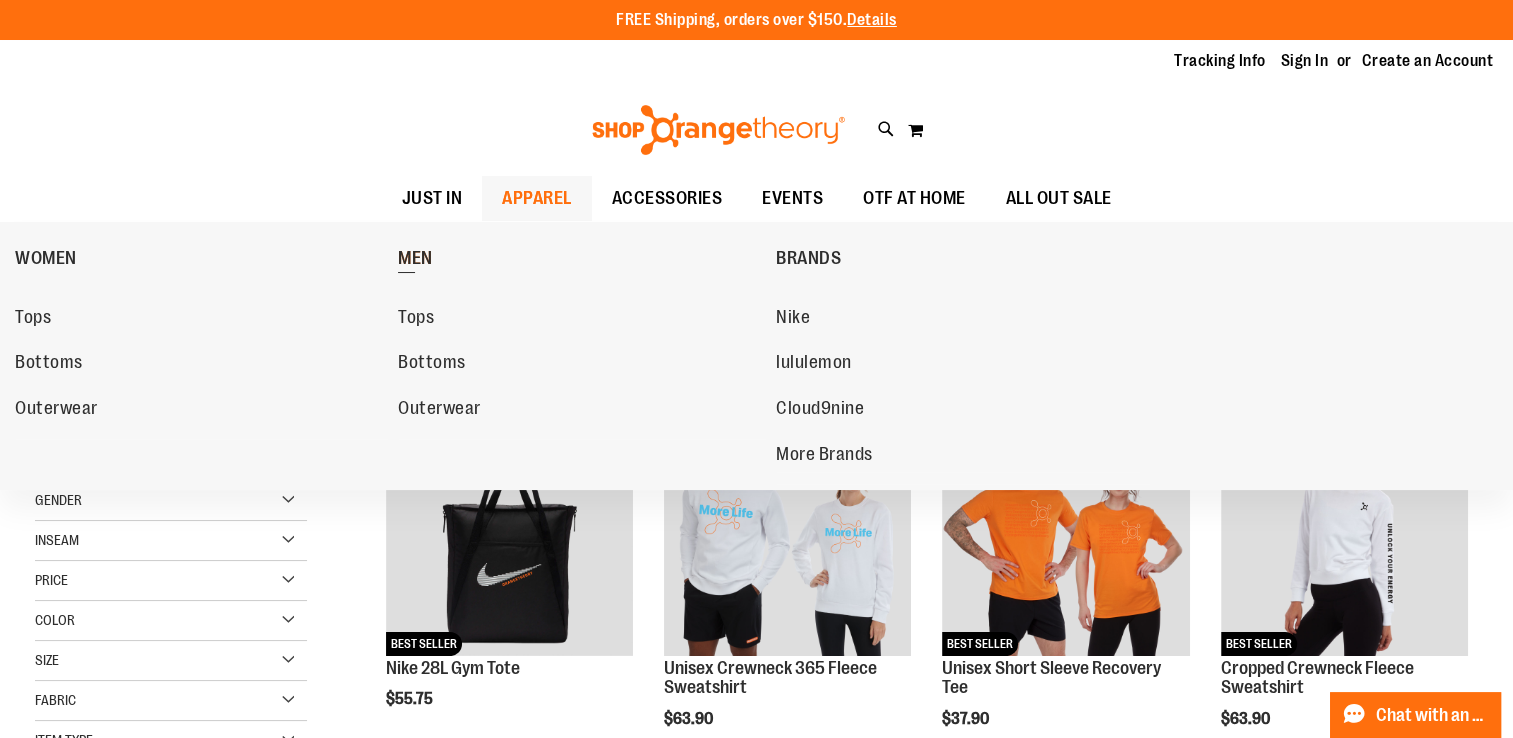 click on "MEN" at bounding box center [415, 260] 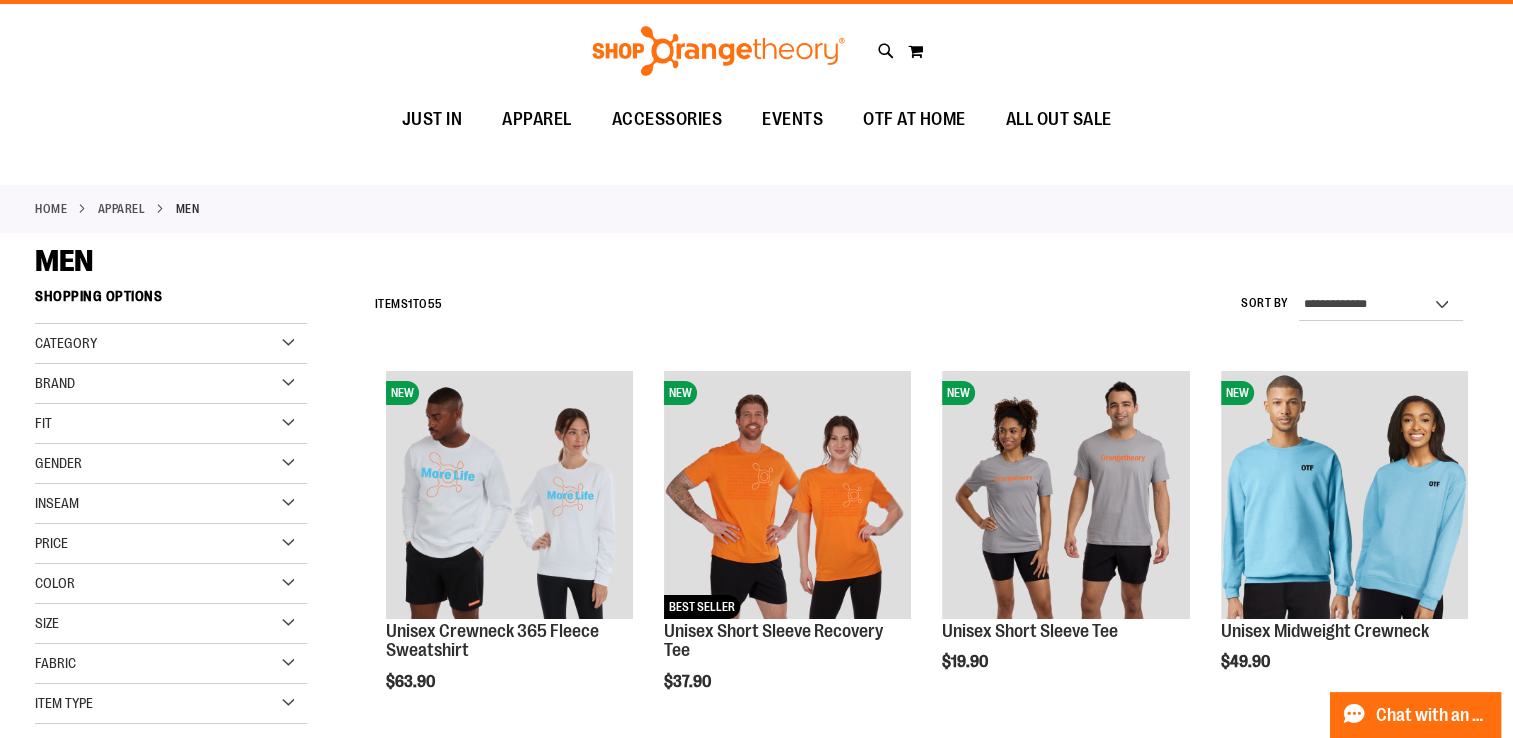 scroll, scrollTop: 0, scrollLeft: 0, axis: both 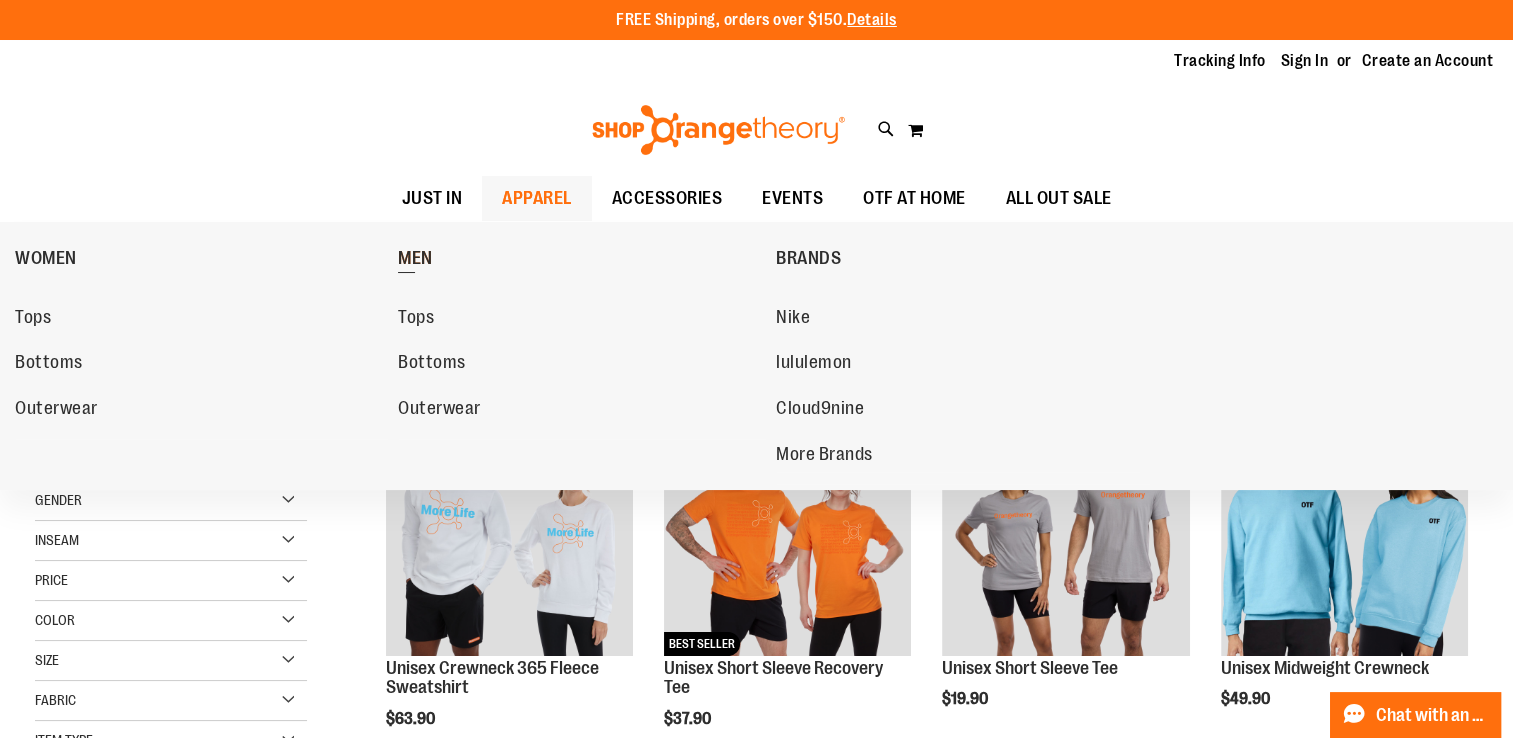 click on "MEN" at bounding box center (415, 260) 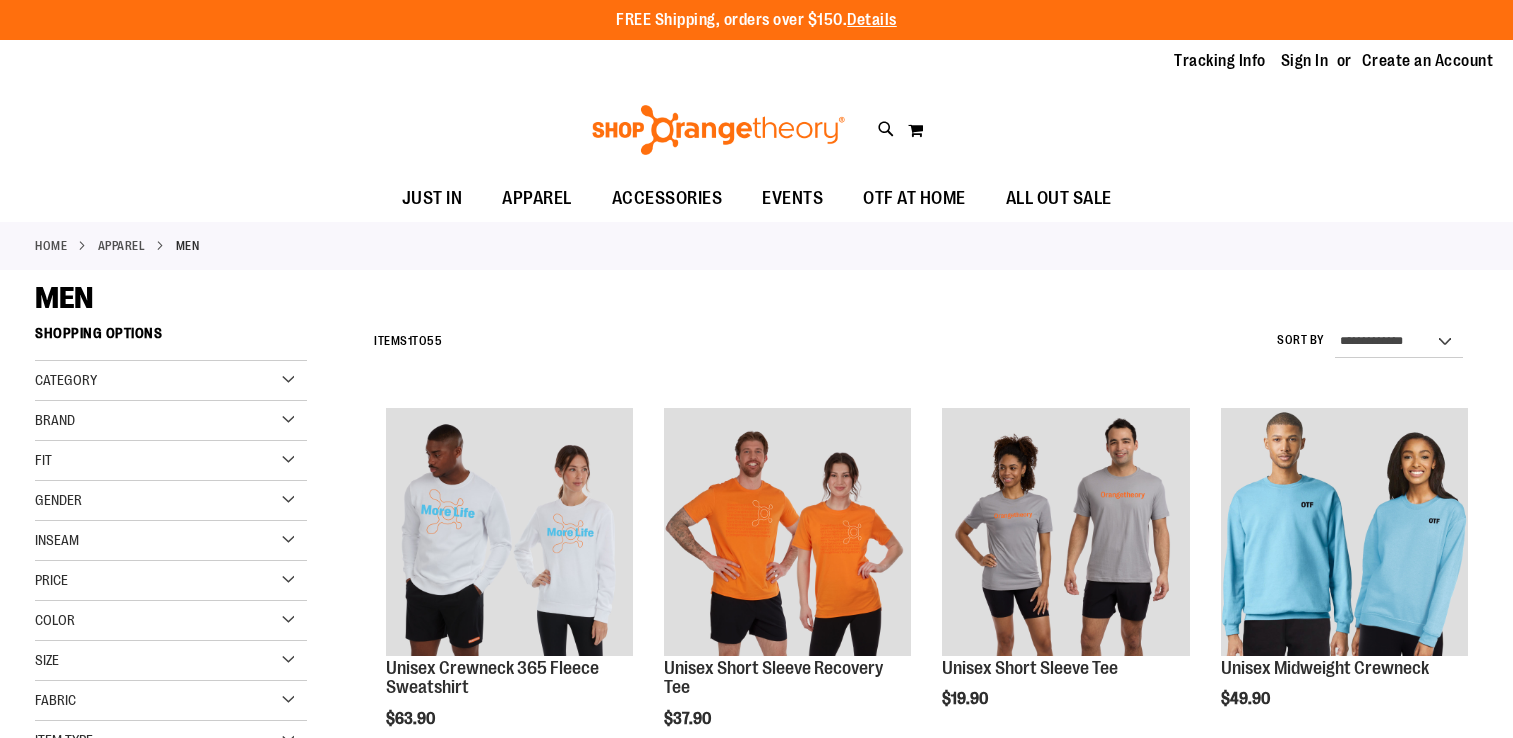 scroll, scrollTop: 0, scrollLeft: 0, axis: both 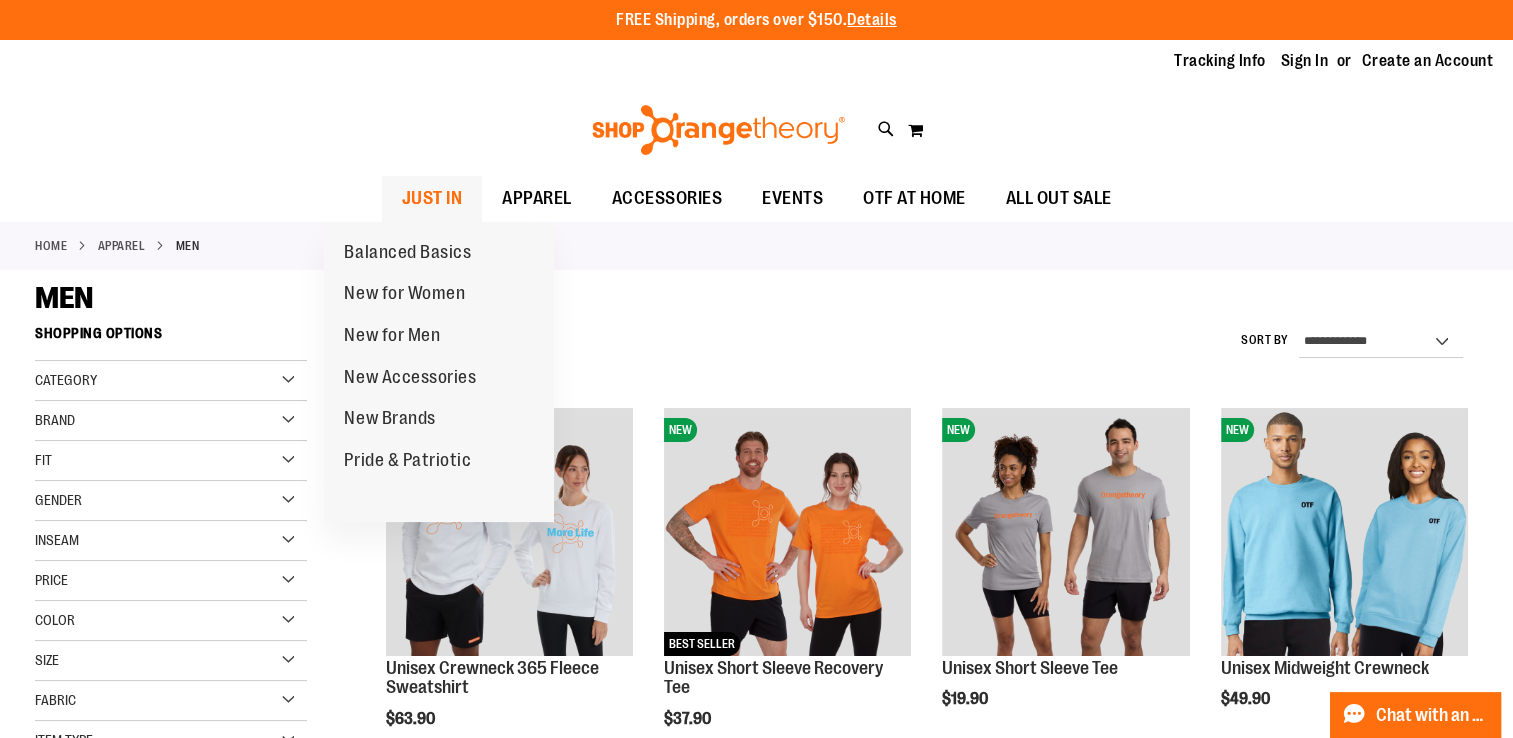 click on "JUST IN" at bounding box center [432, 198] 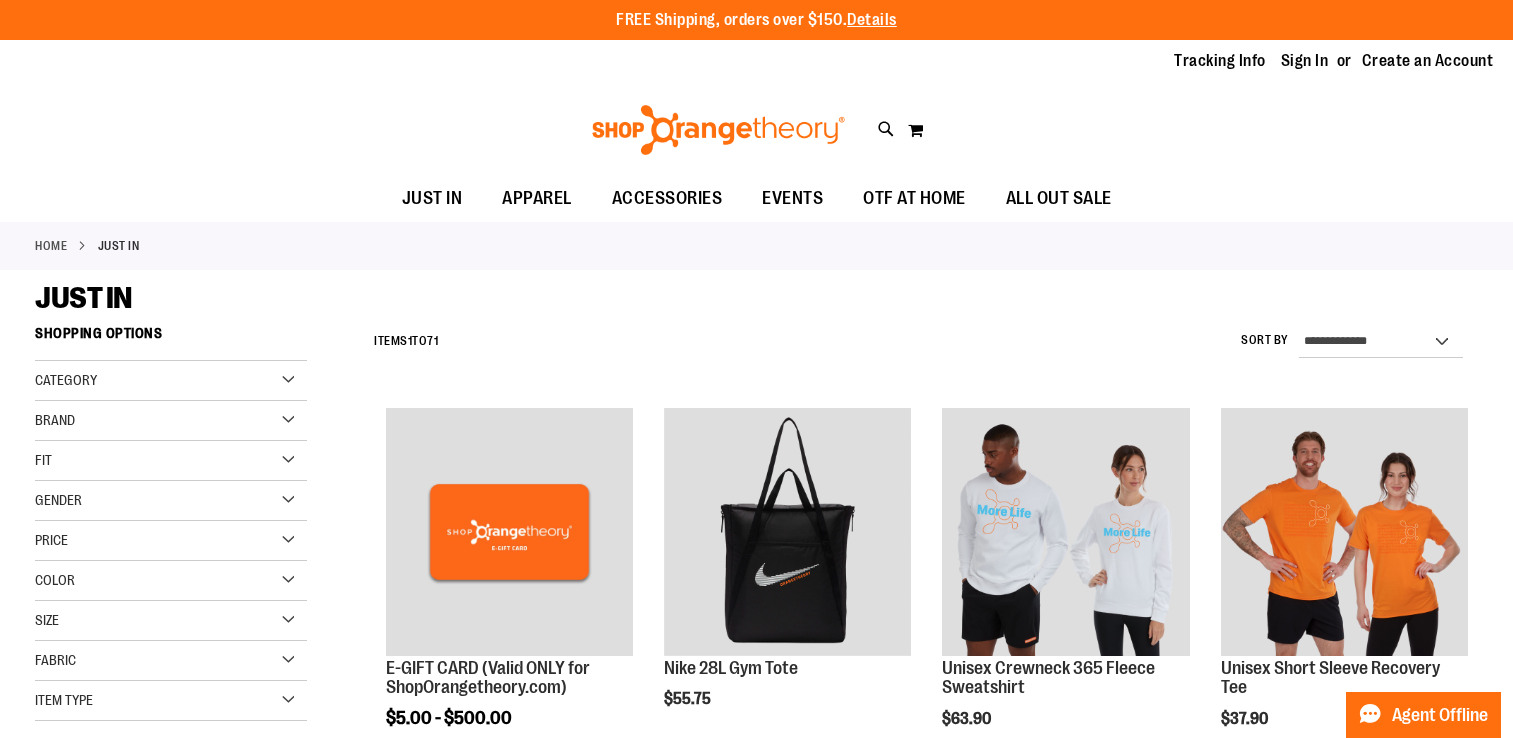 scroll, scrollTop: 0, scrollLeft: 0, axis: both 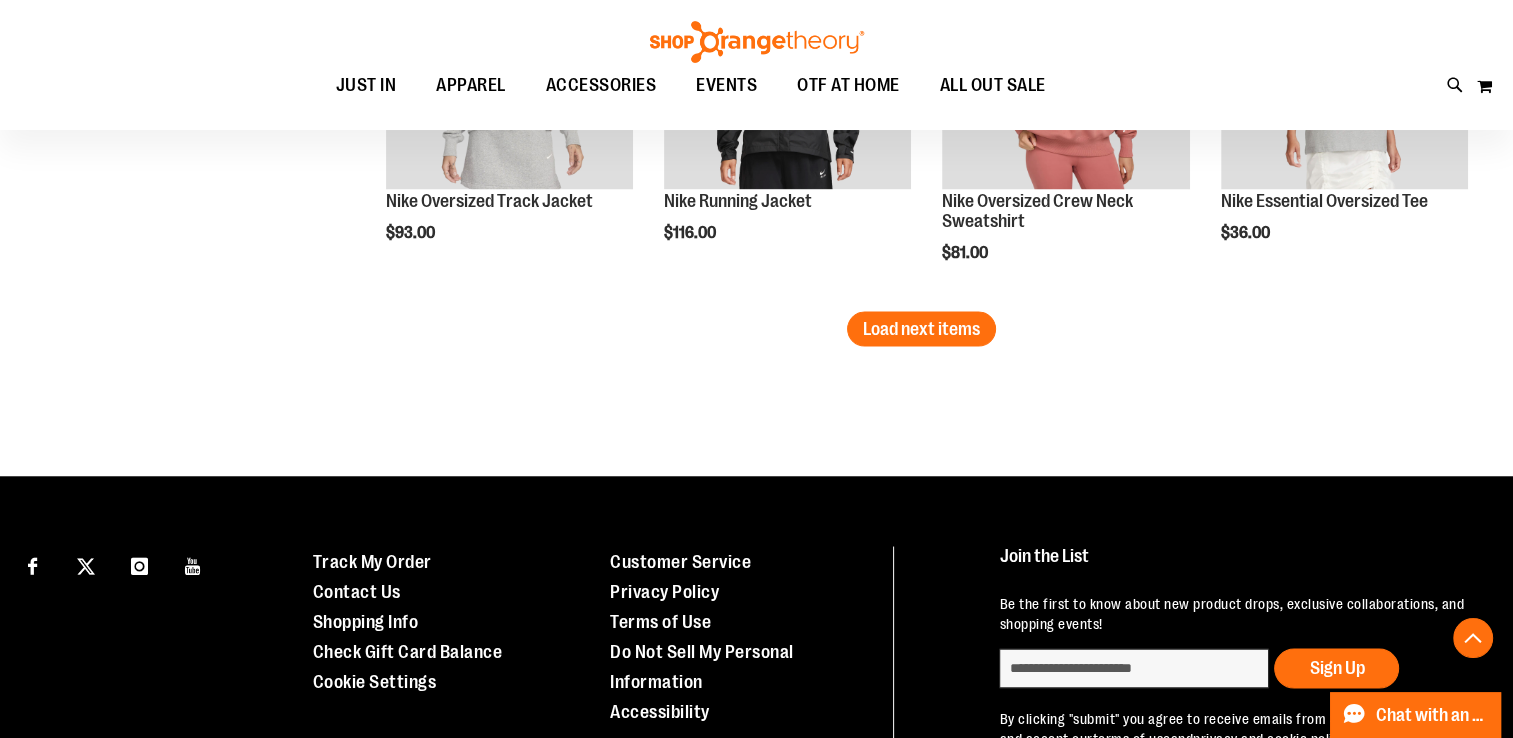 click on "Load next items" at bounding box center [921, 328] 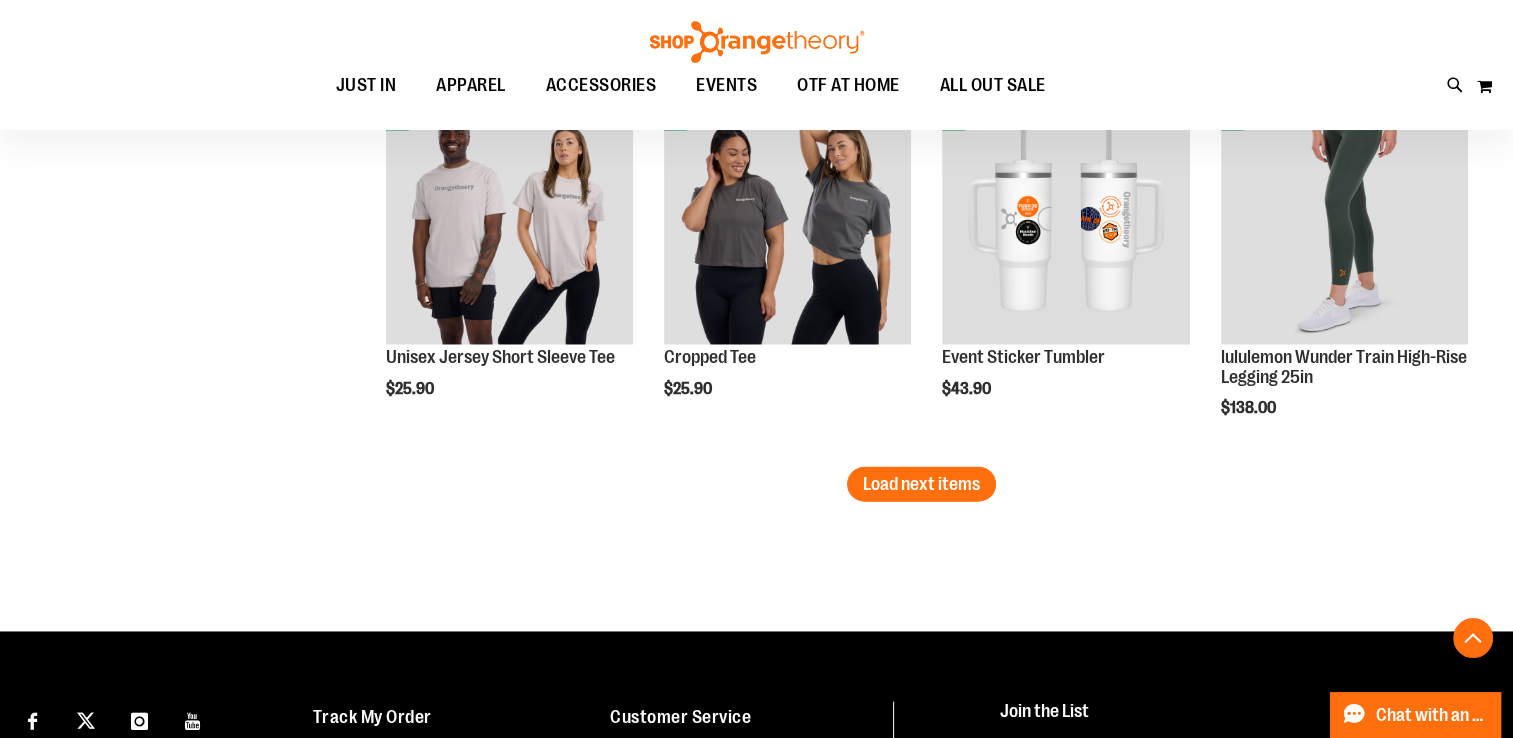 scroll, scrollTop: 4499, scrollLeft: 0, axis: vertical 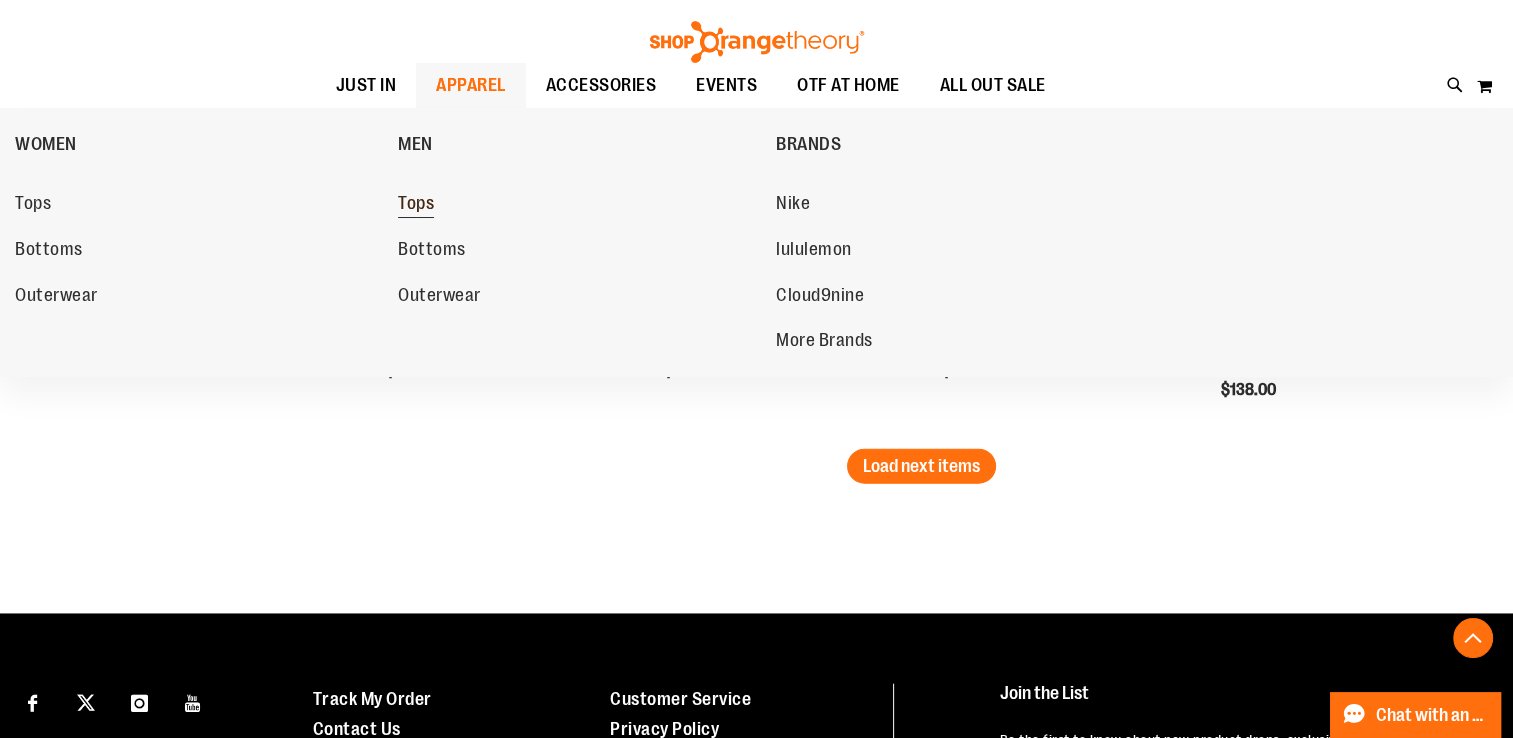 click on "Tops" at bounding box center [416, 205] 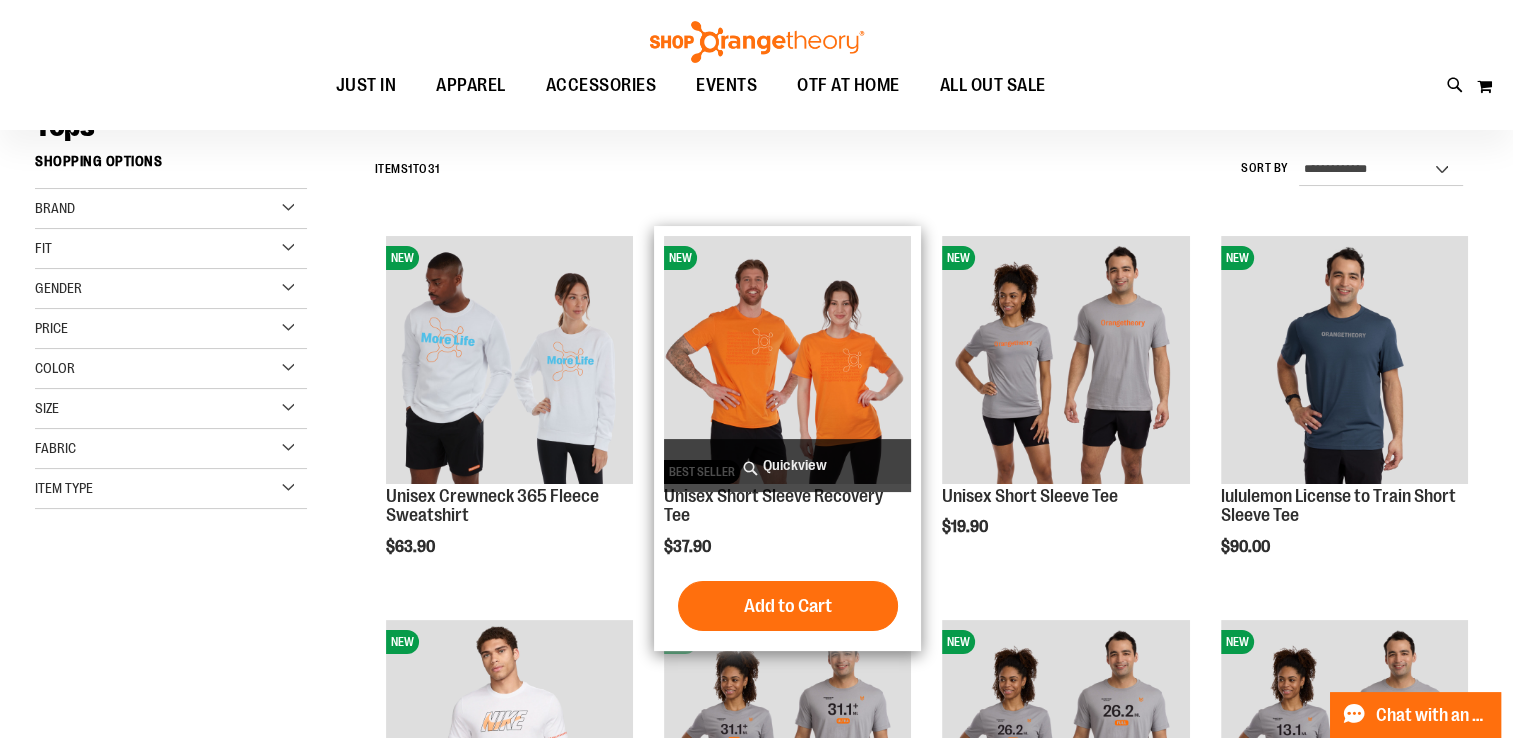 scroll, scrollTop: 199, scrollLeft: 0, axis: vertical 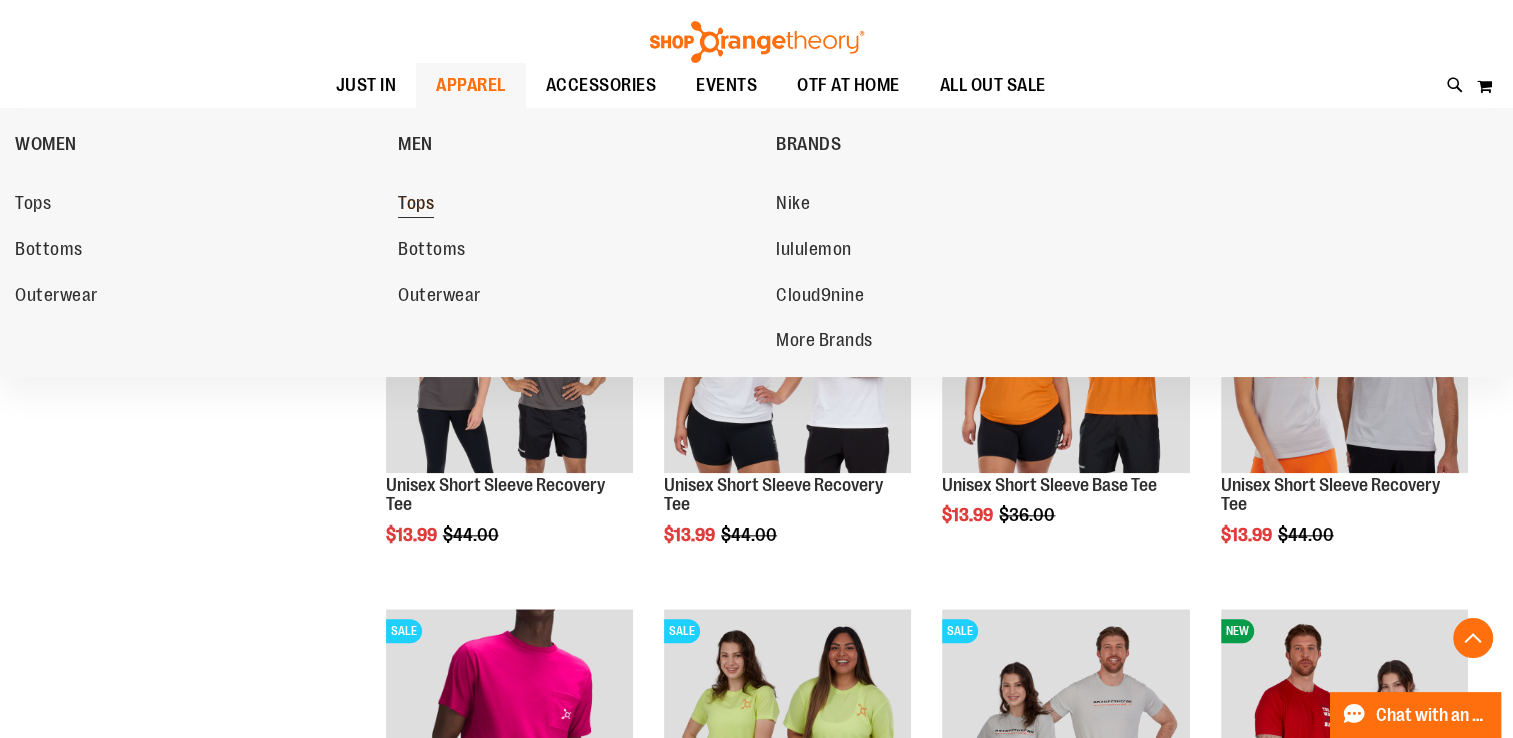 click on "Tops" at bounding box center (416, 205) 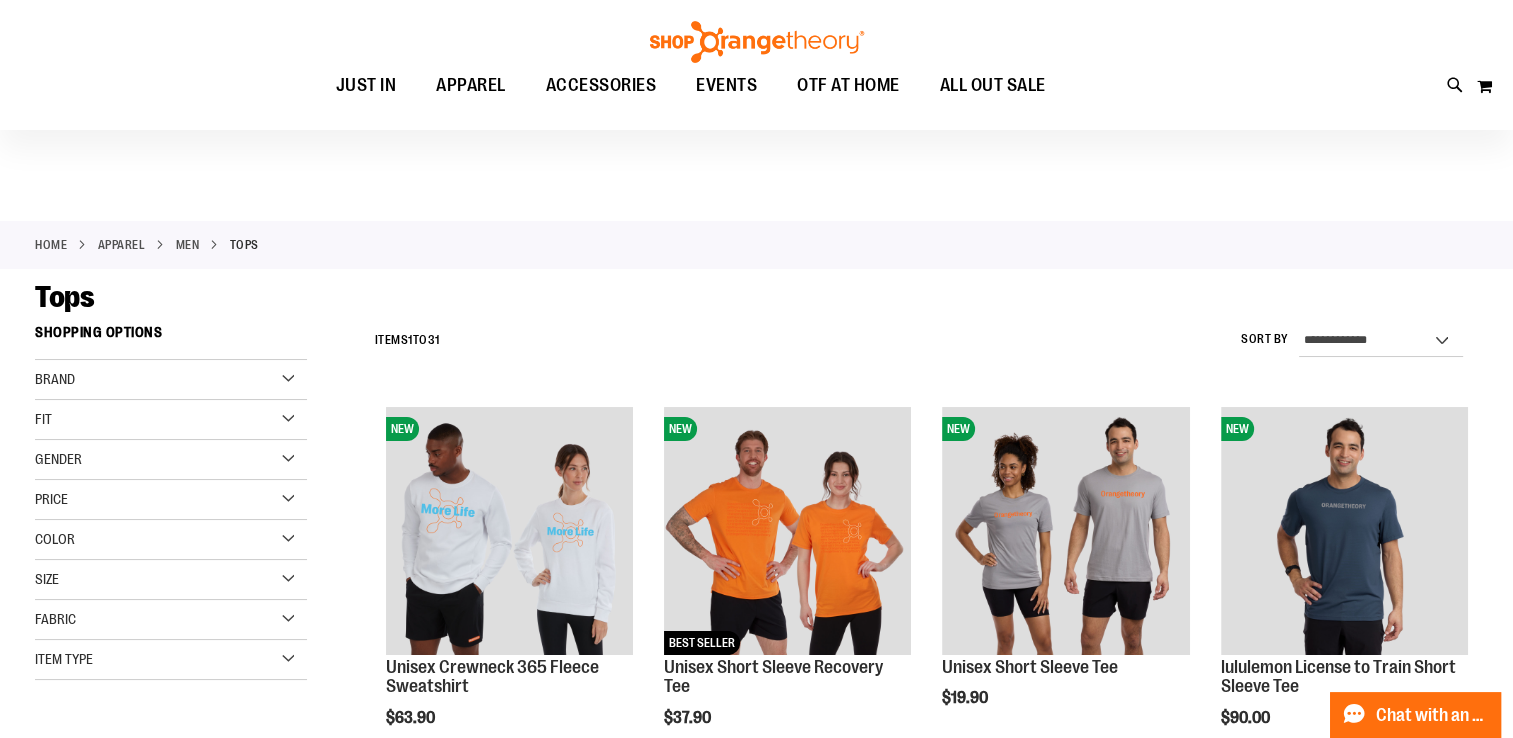 scroll, scrollTop: 0, scrollLeft: 0, axis: both 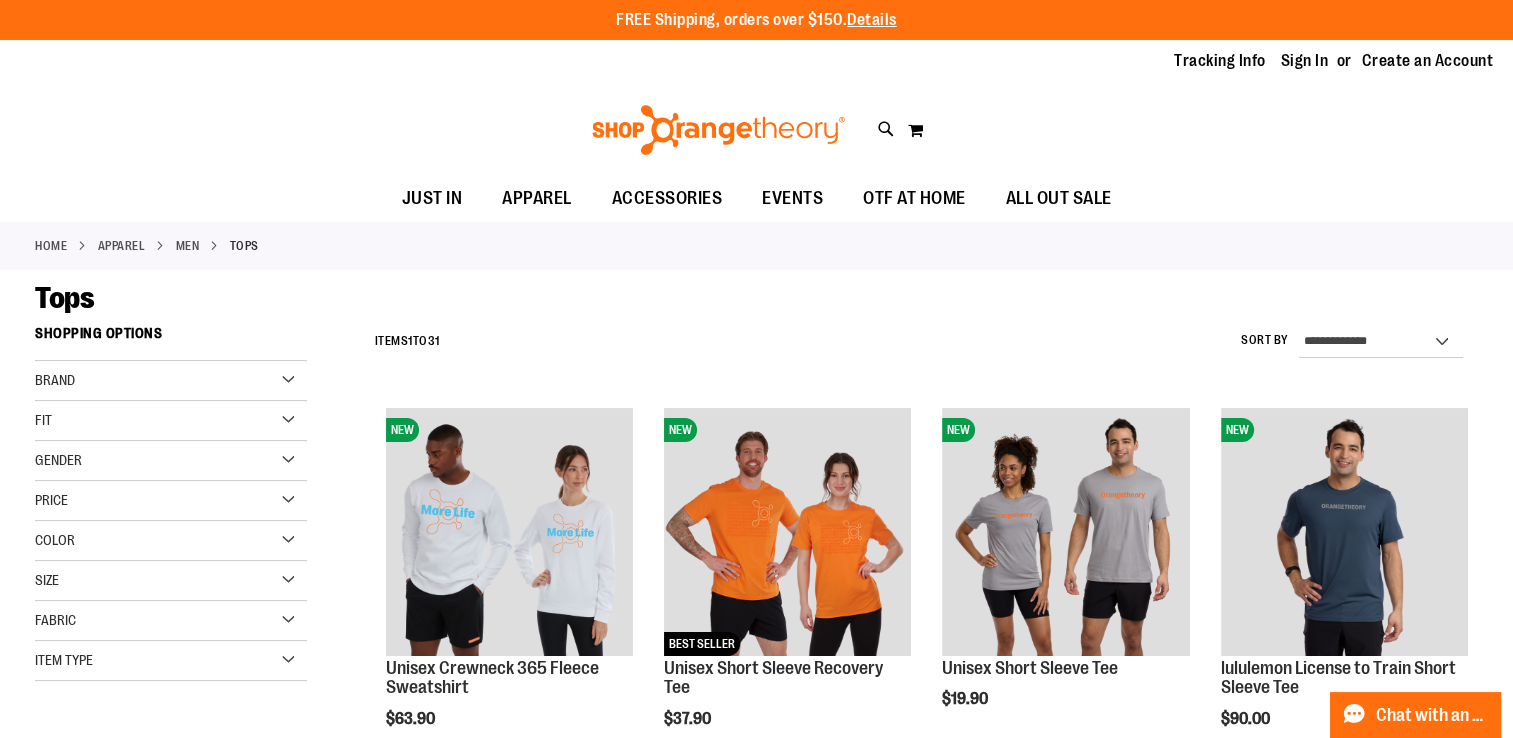 click on "Toggle Nav
Search
Popular Suggestions
Advanced Search" at bounding box center [756, 130] 